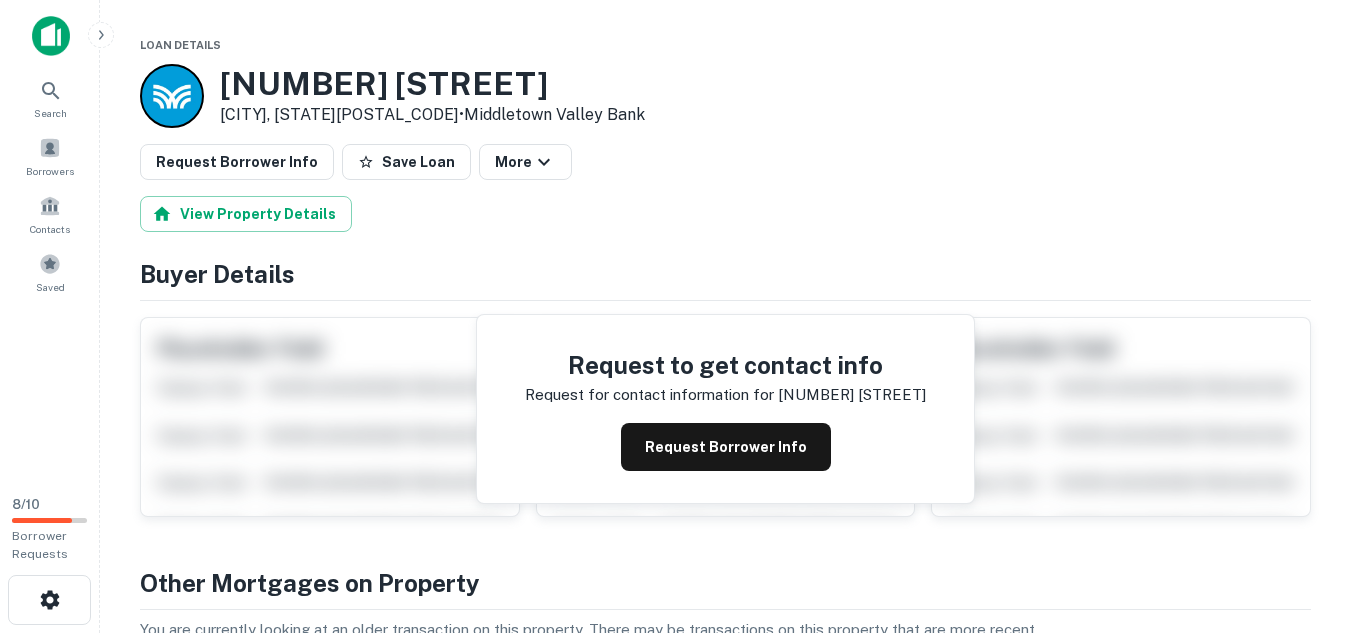 scroll, scrollTop: 0, scrollLeft: 0, axis: both 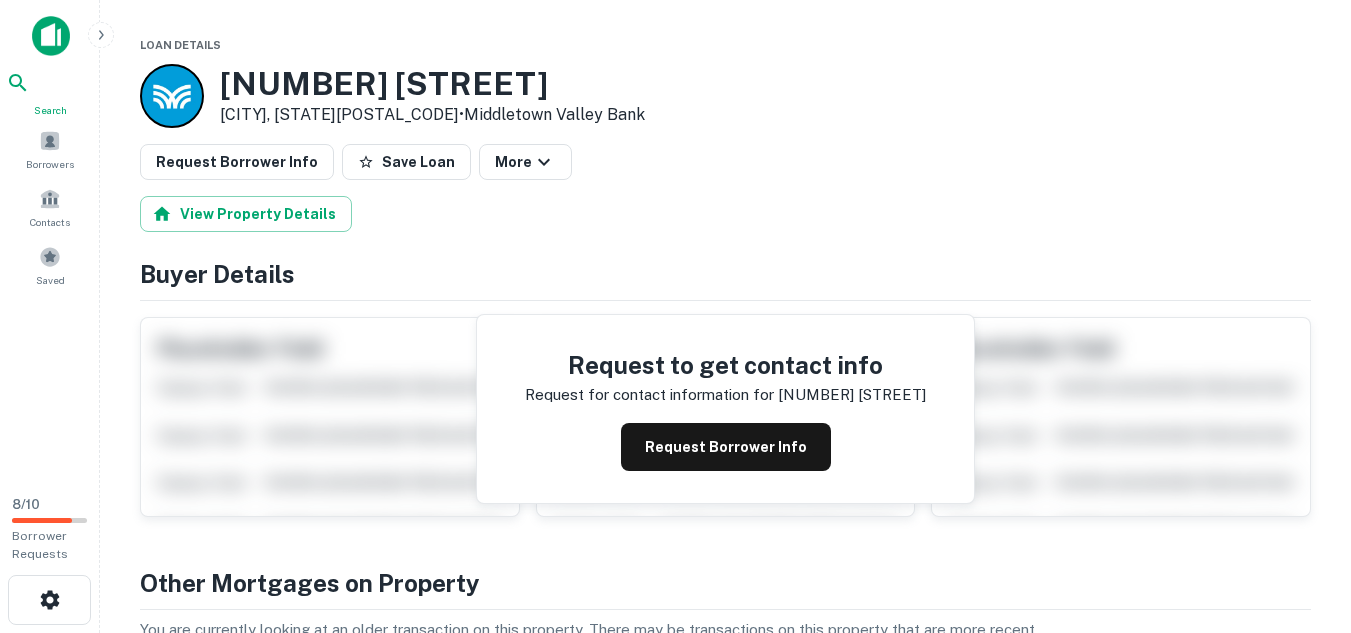 click 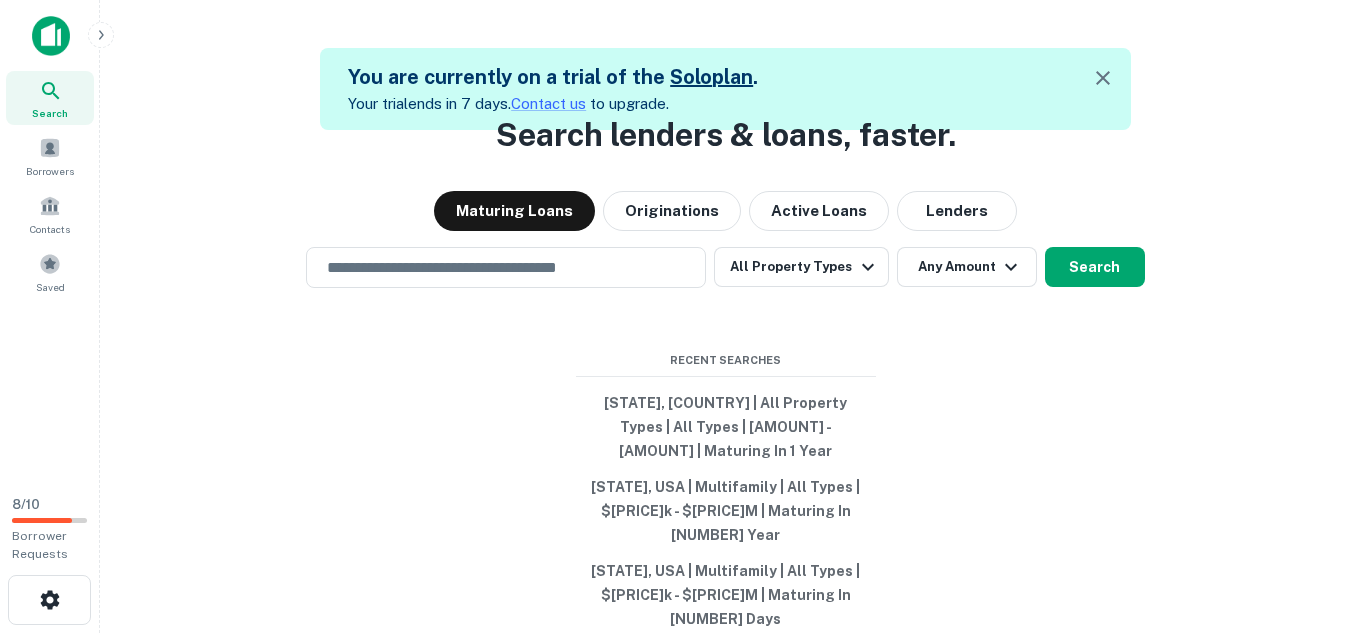 scroll, scrollTop: 0, scrollLeft: 0, axis: both 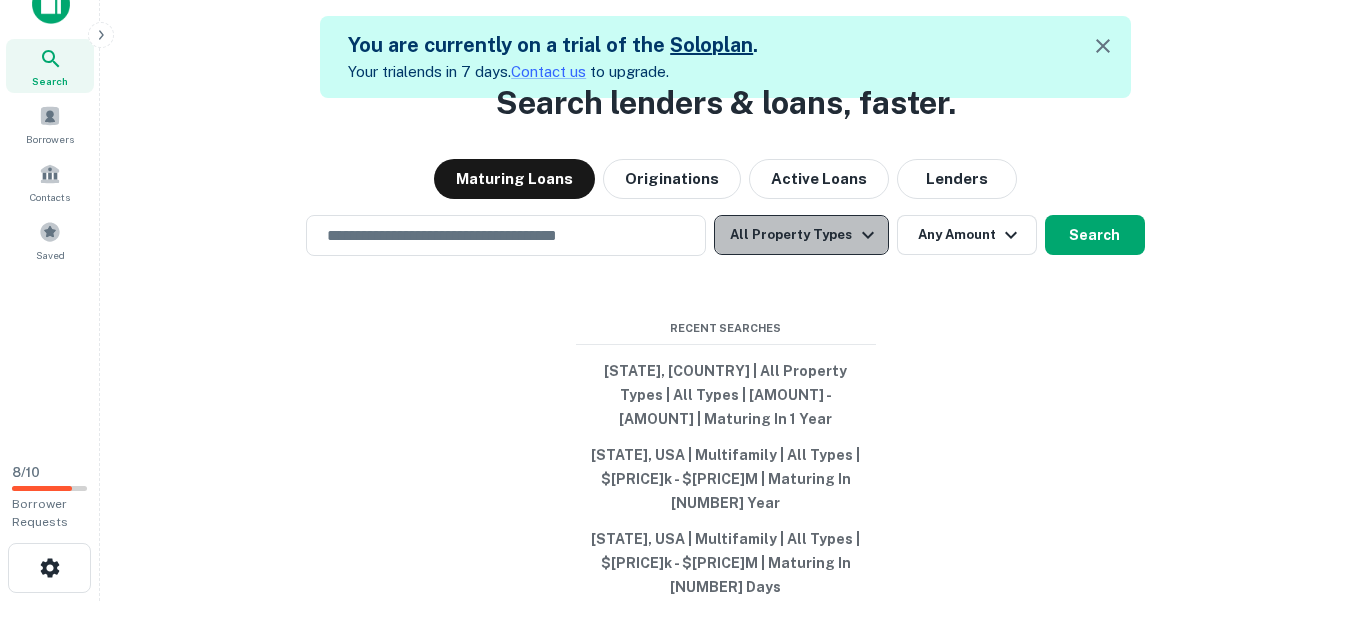 click on "All Property Types" at bounding box center (801, 235) 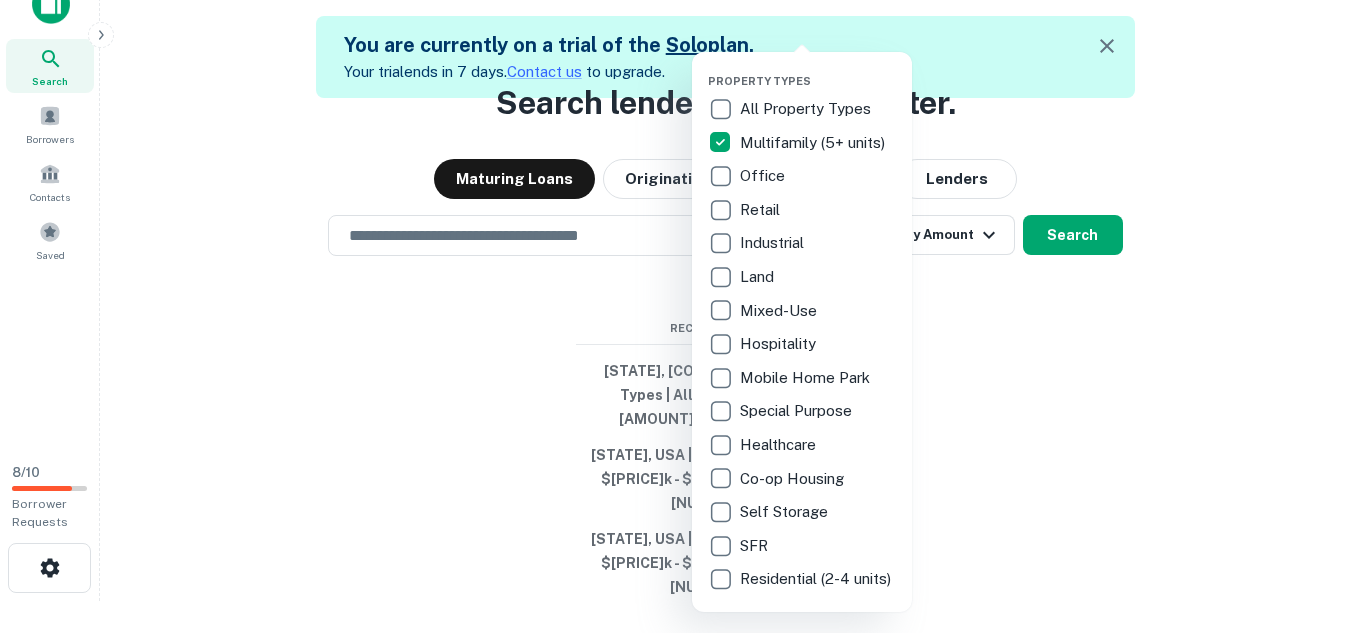 click at bounding box center [683, 316] 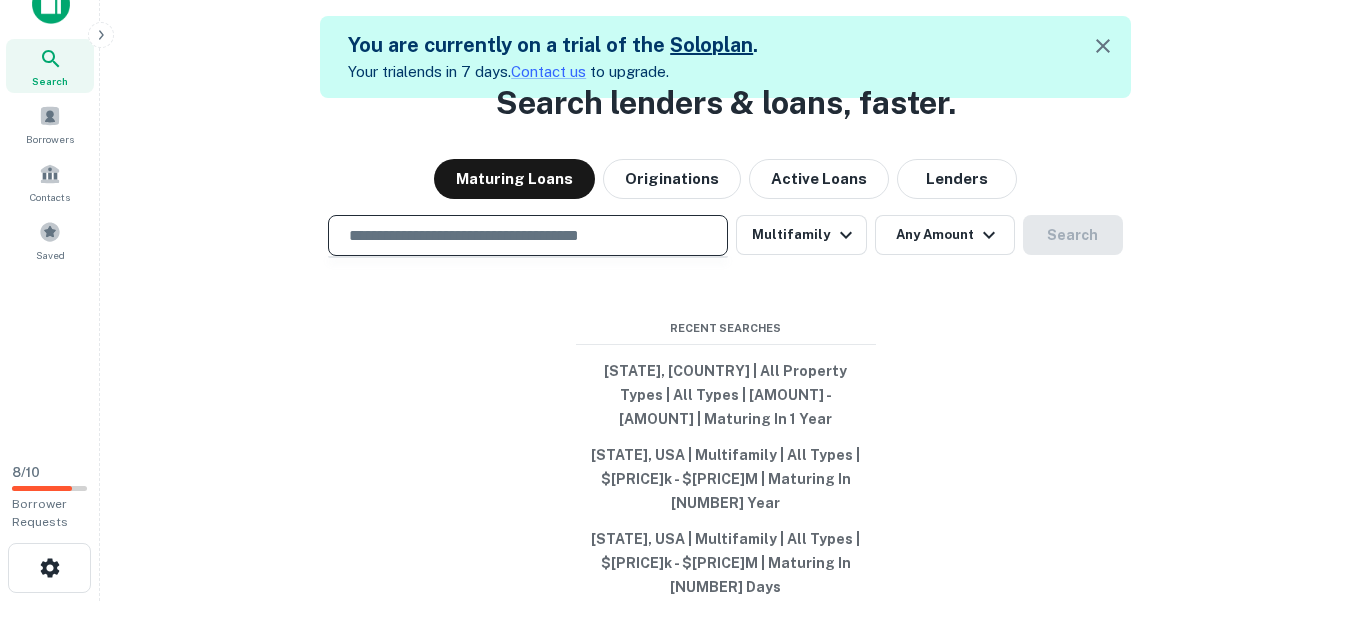 click at bounding box center [528, 235] 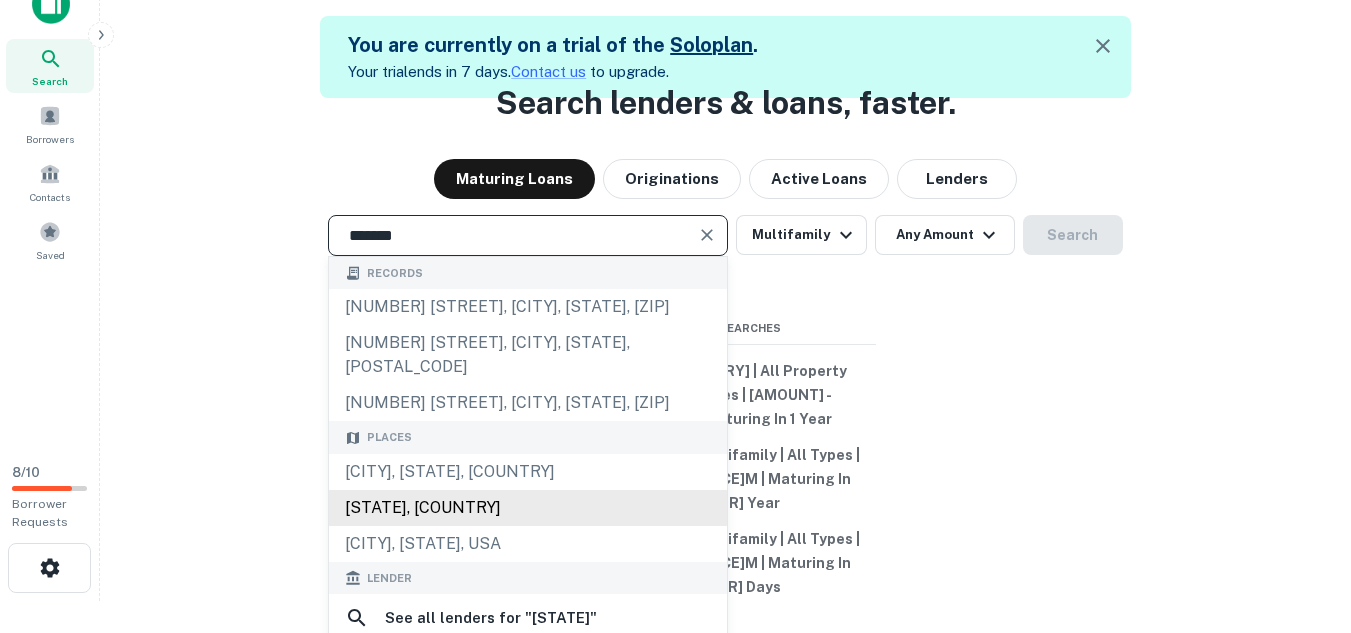click on "[STATE], [COUNTRY]" at bounding box center (528, 508) 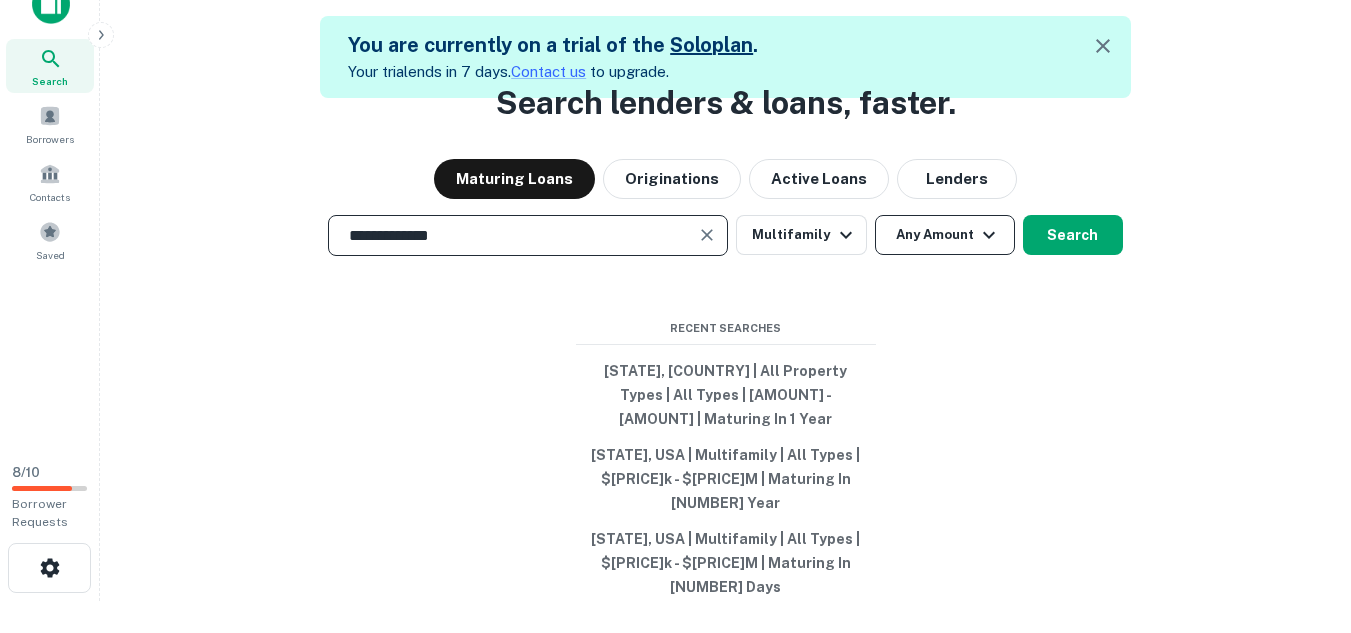 type on "**********" 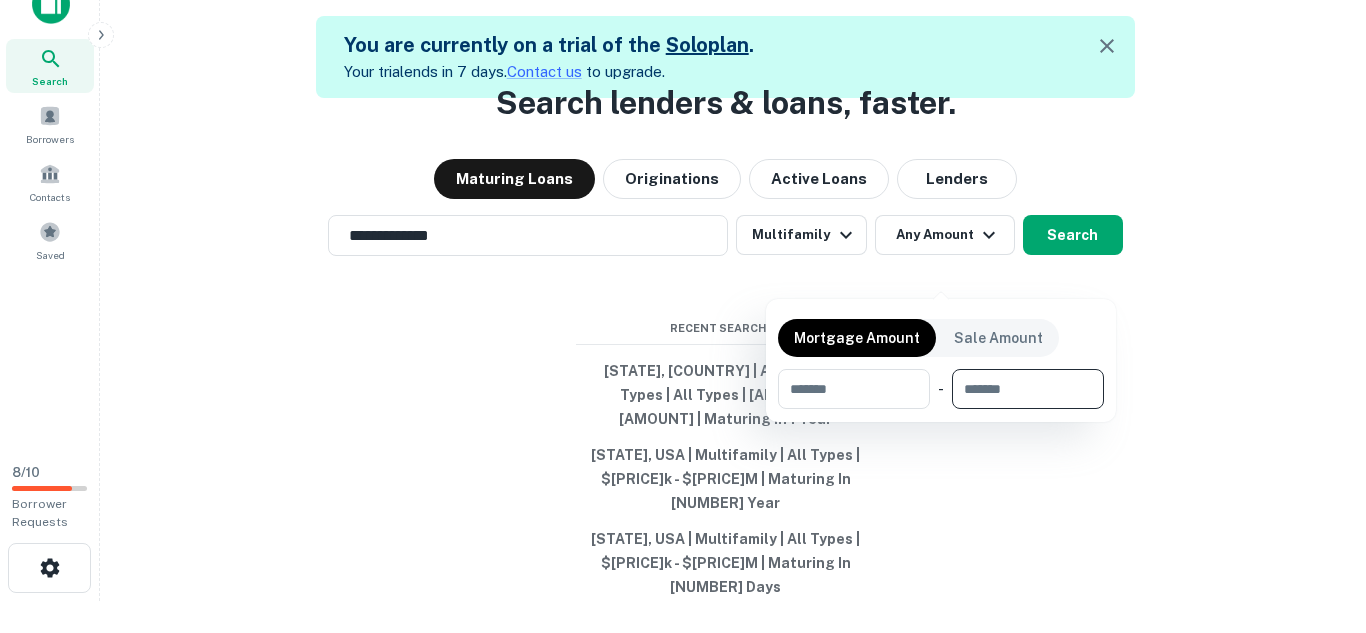 click at bounding box center (1021, 389) 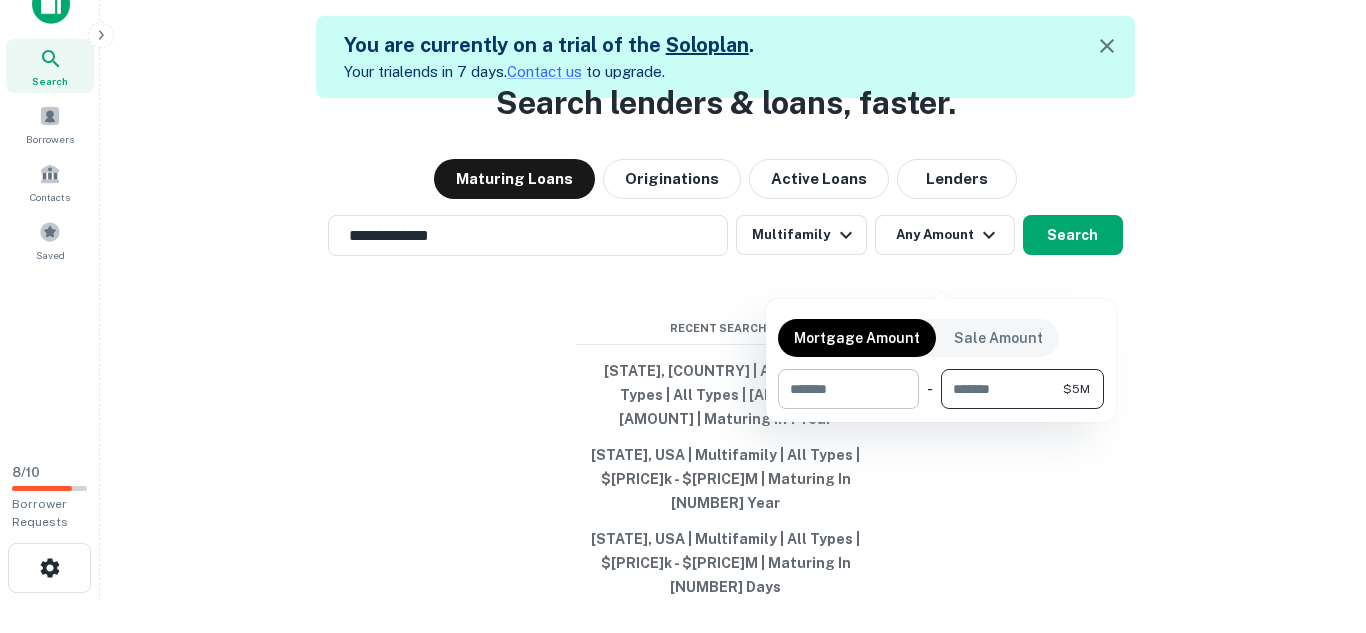 type on "*******" 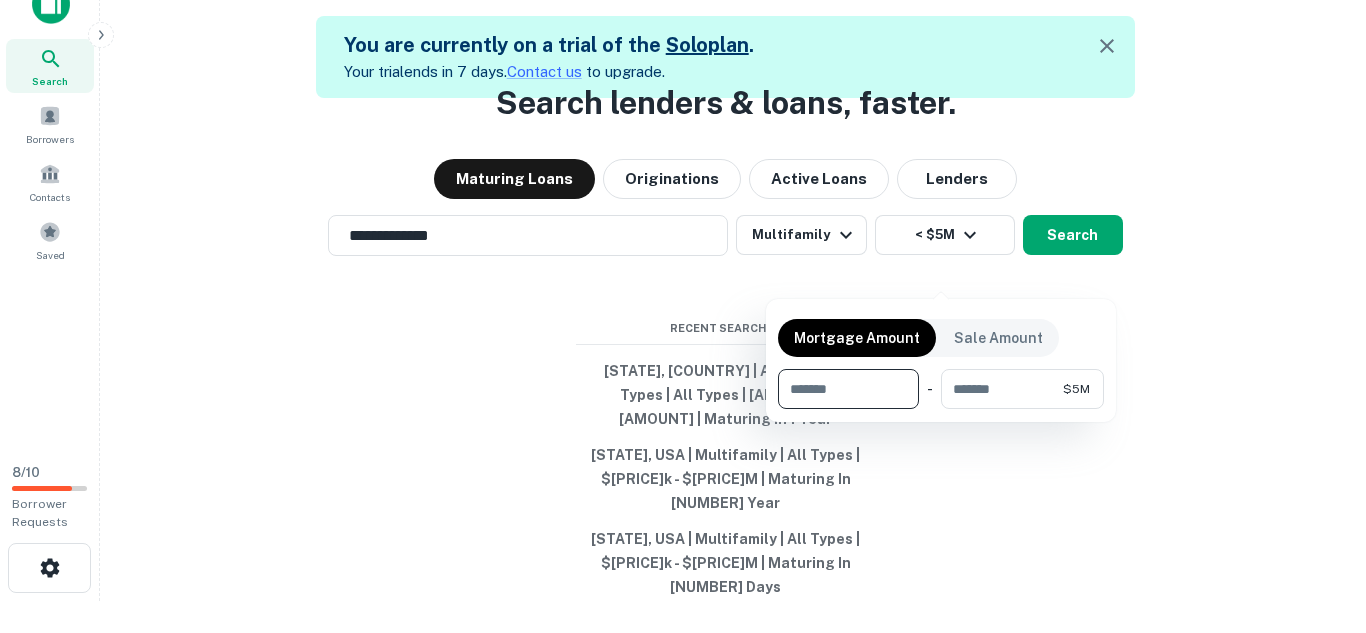 type on "*" 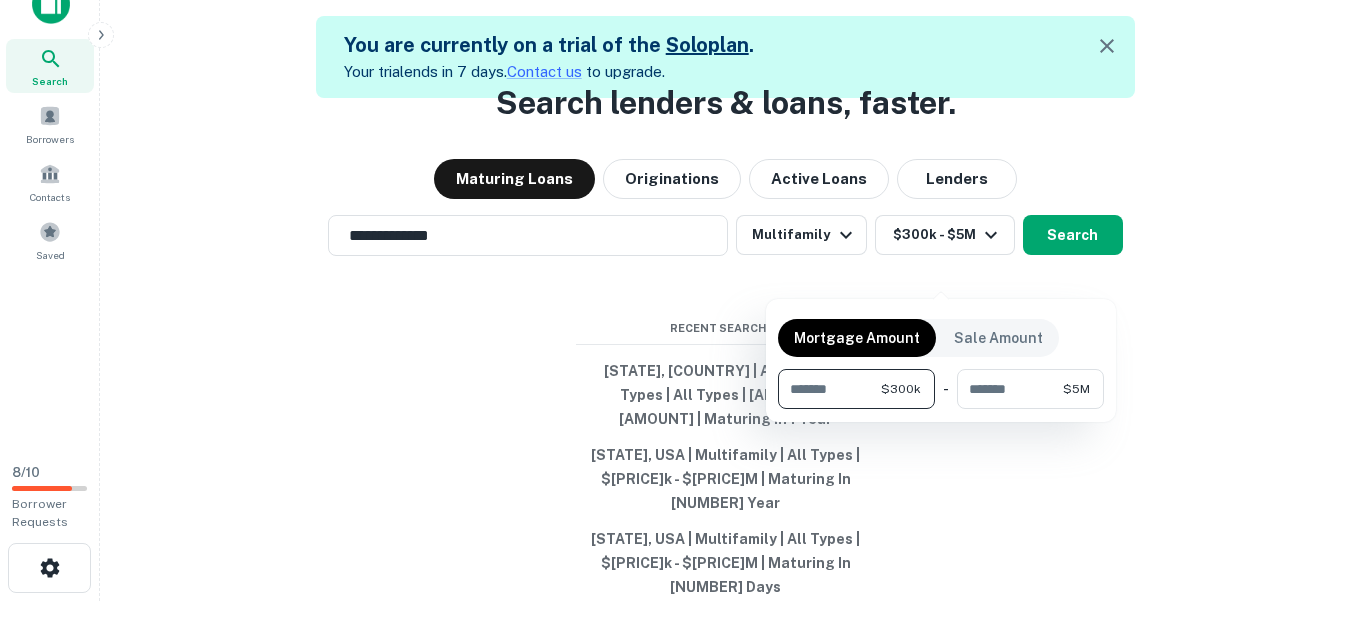 type on "******" 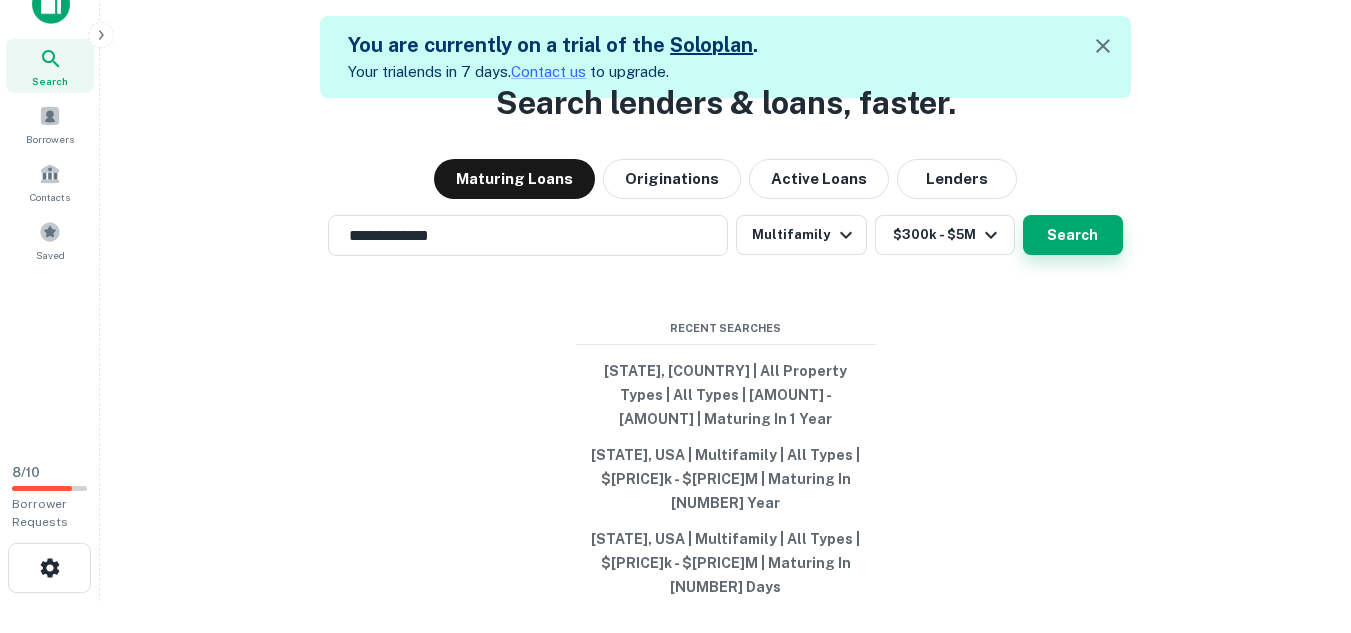 click on "Search" at bounding box center [1073, 235] 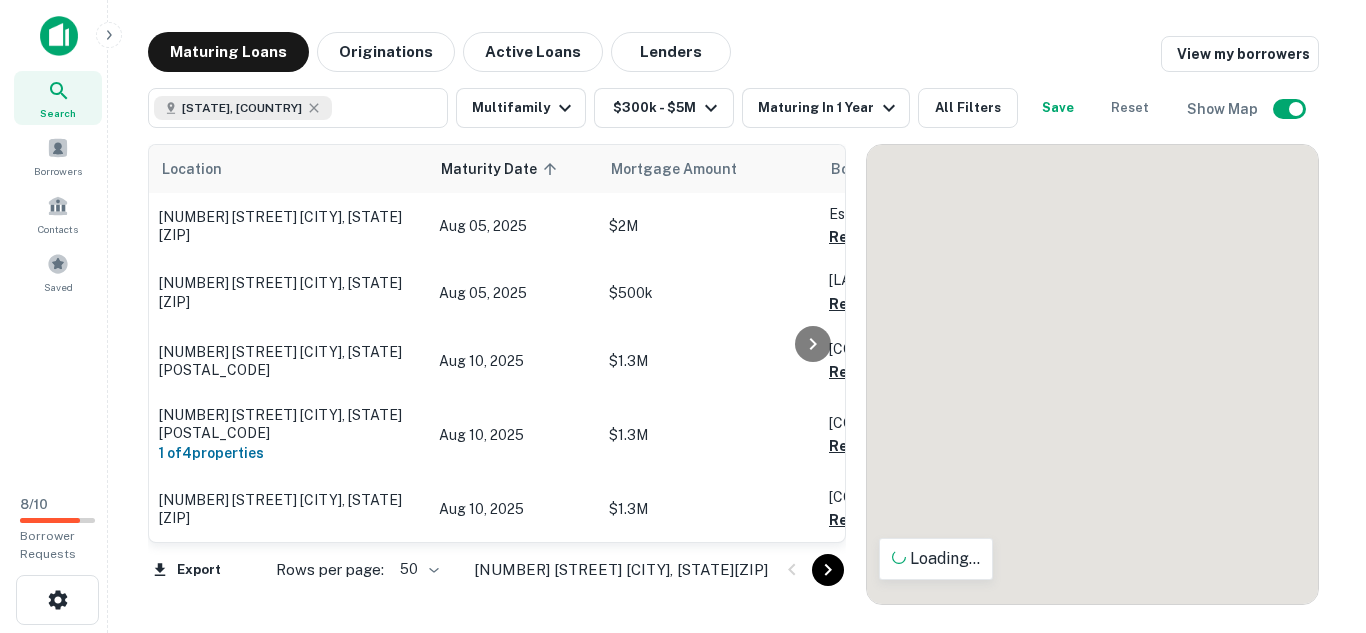 scroll, scrollTop: 0, scrollLeft: 0, axis: both 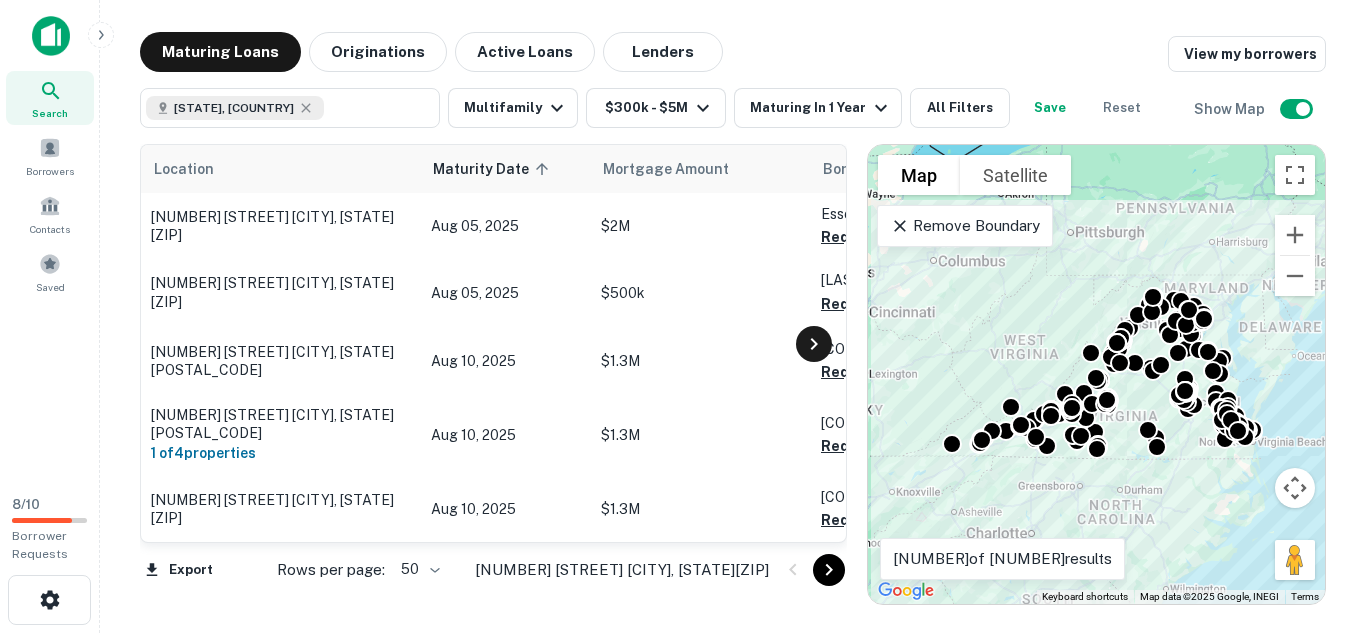 click 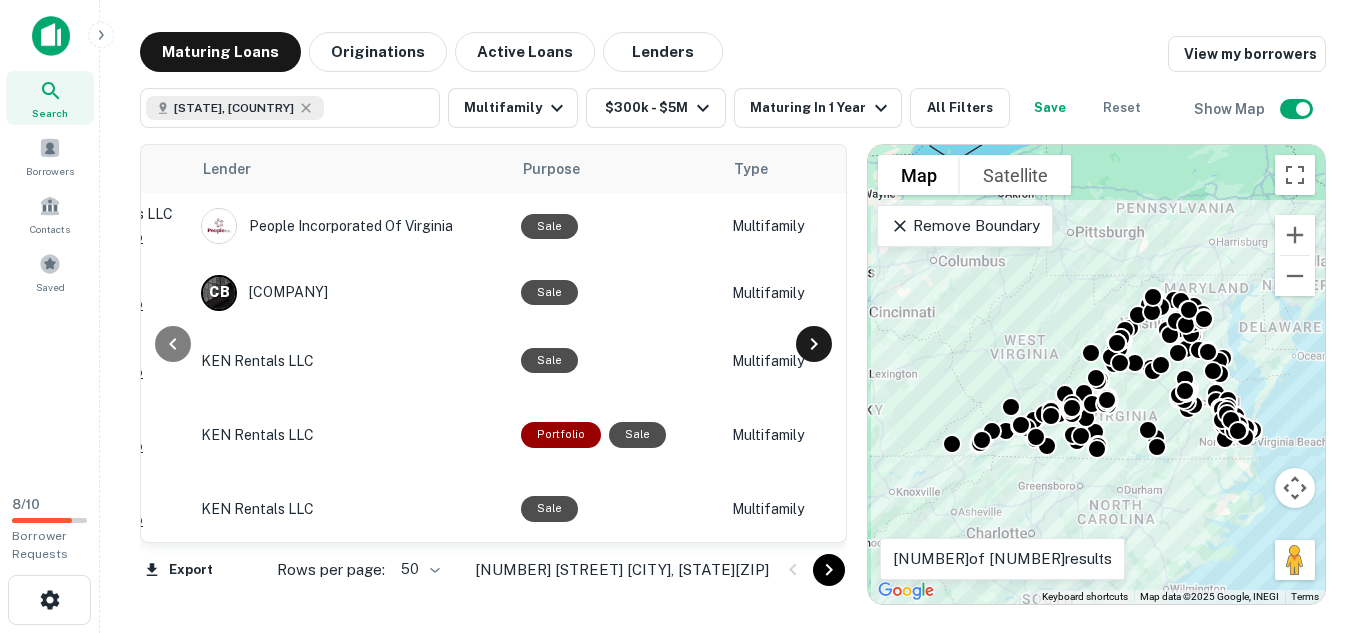 click 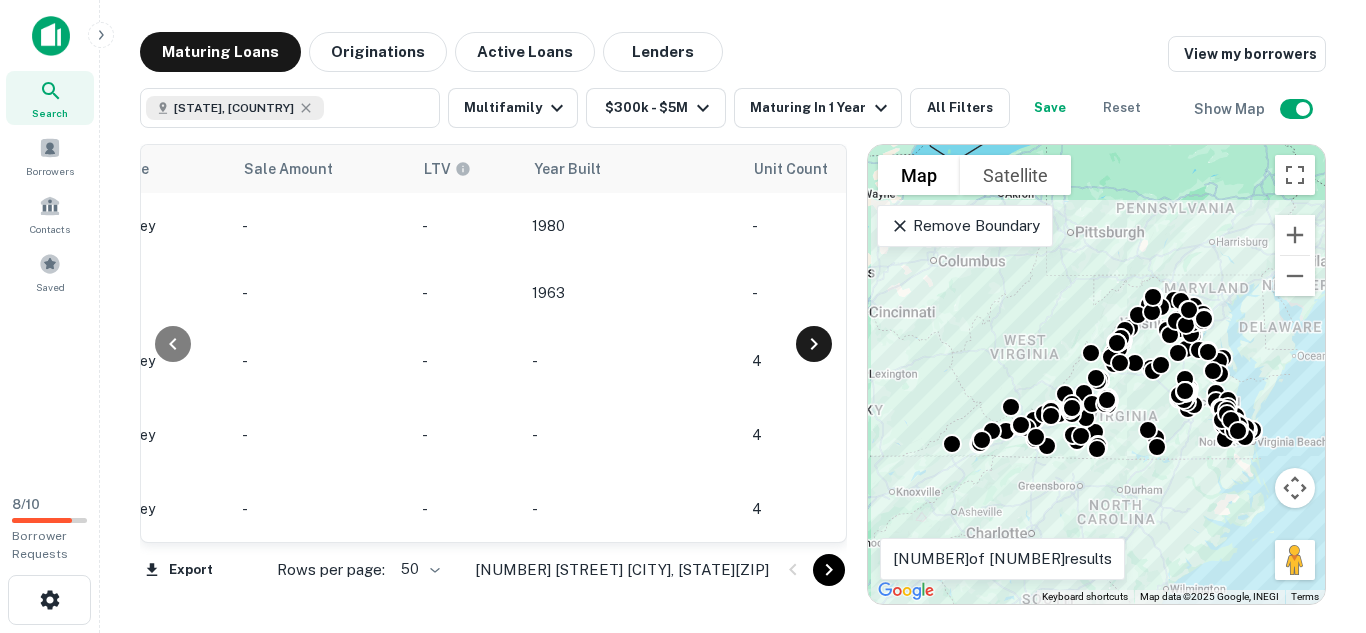 scroll, scrollTop: 0, scrollLeft: 1680, axis: horizontal 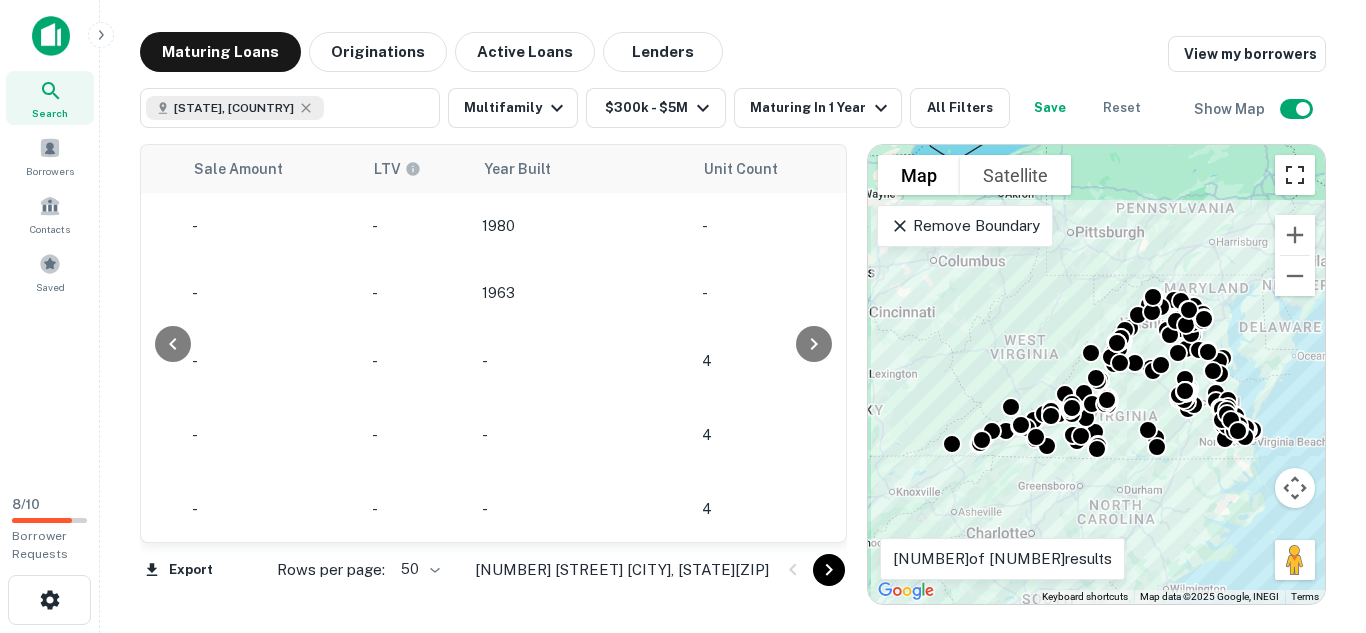 drag, startPoint x: 1305, startPoint y: 185, endPoint x: 1305, endPoint y: 272, distance: 87 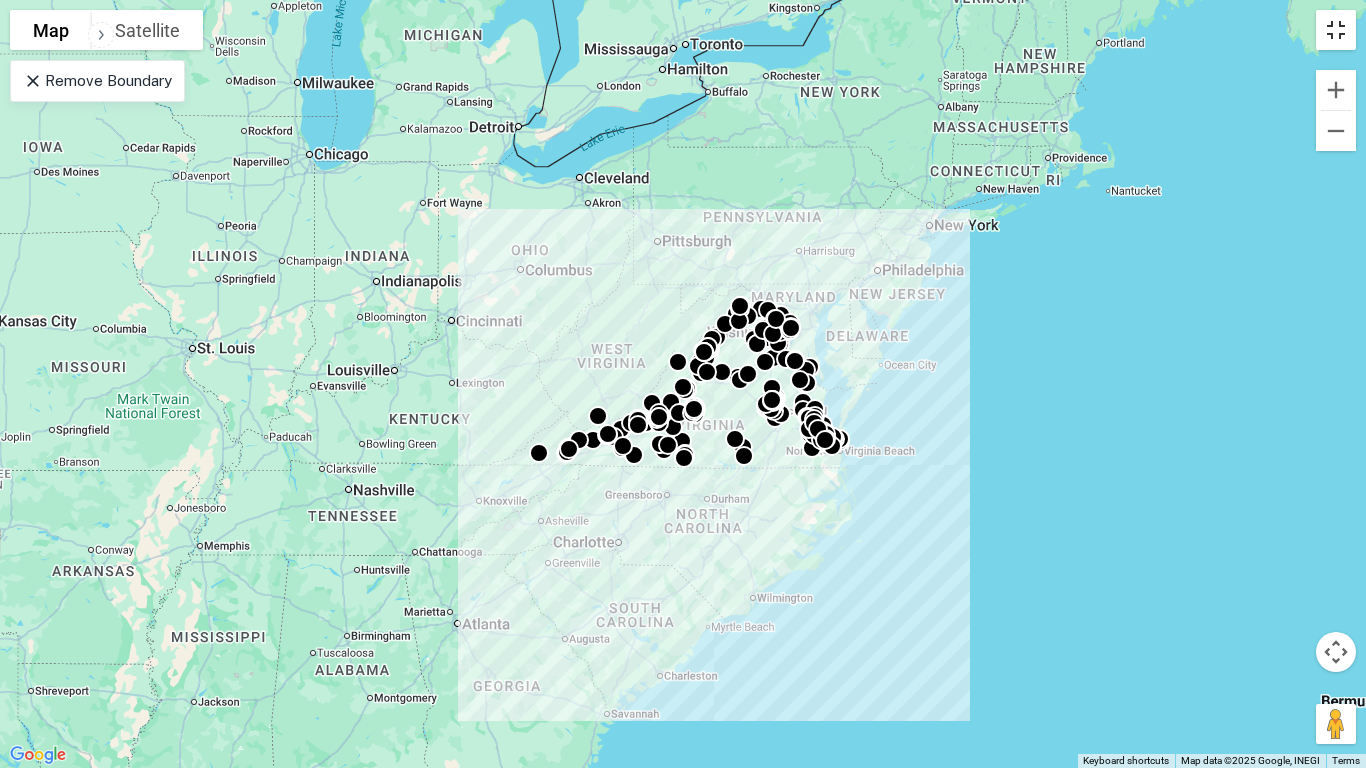 click at bounding box center (1336, 30) 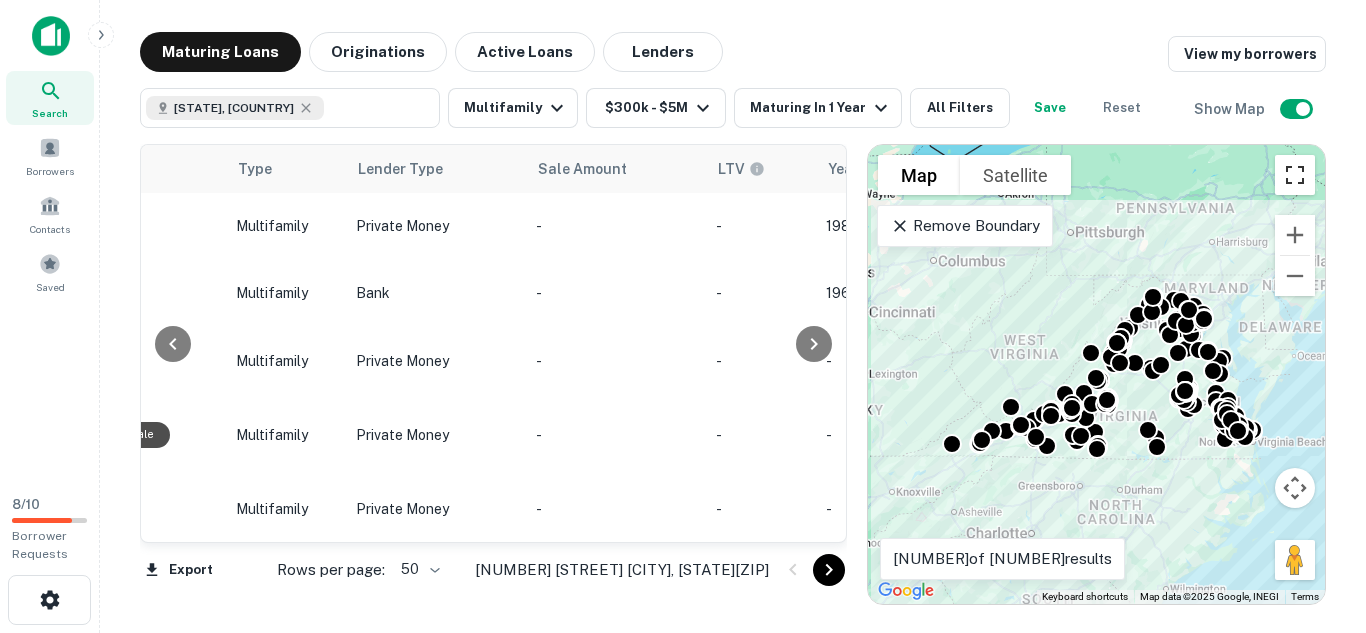 scroll, scrollTop: 0, scrollLeft: 1340, axis: horizontal 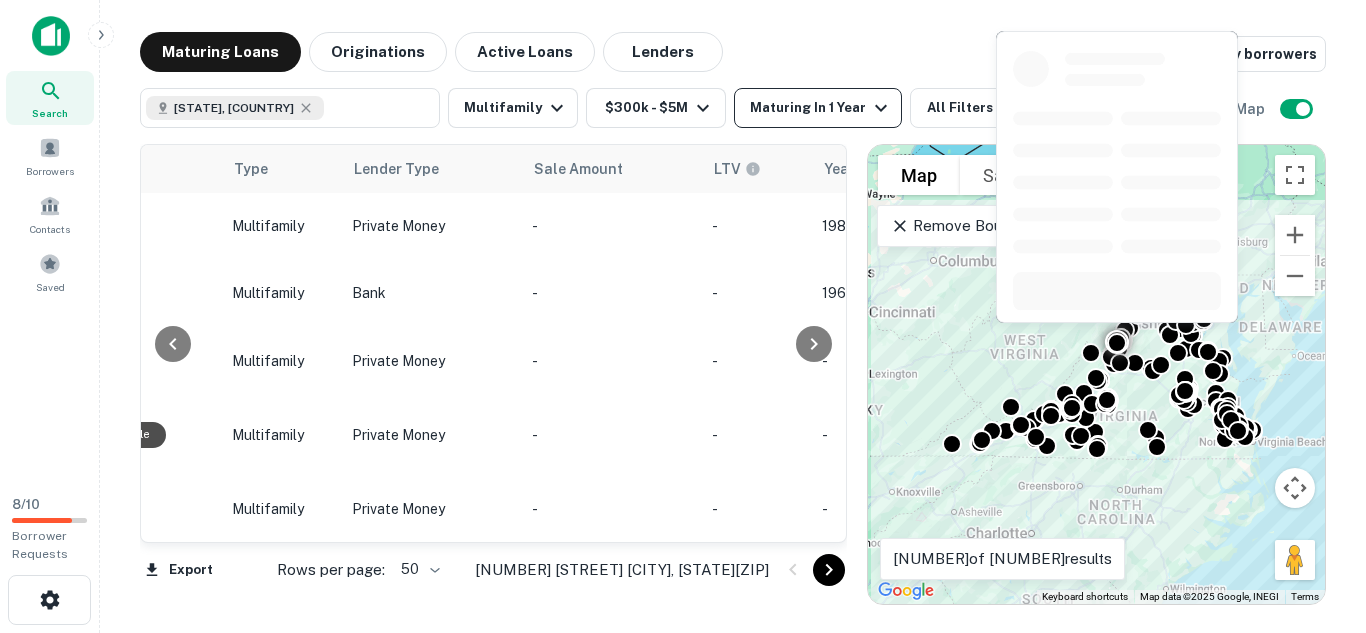 click on "Maturing In 1 Year" at bounding box center (821, 108) 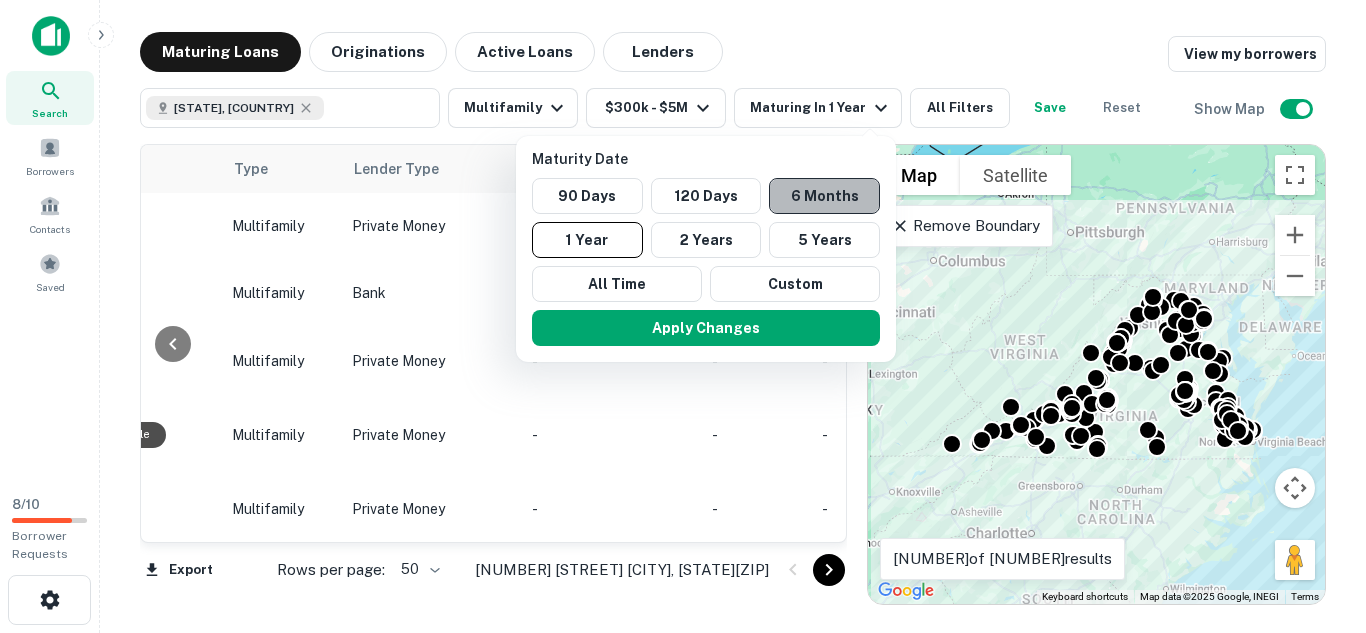 click on "6 Months" at bounding box center [824, 196] 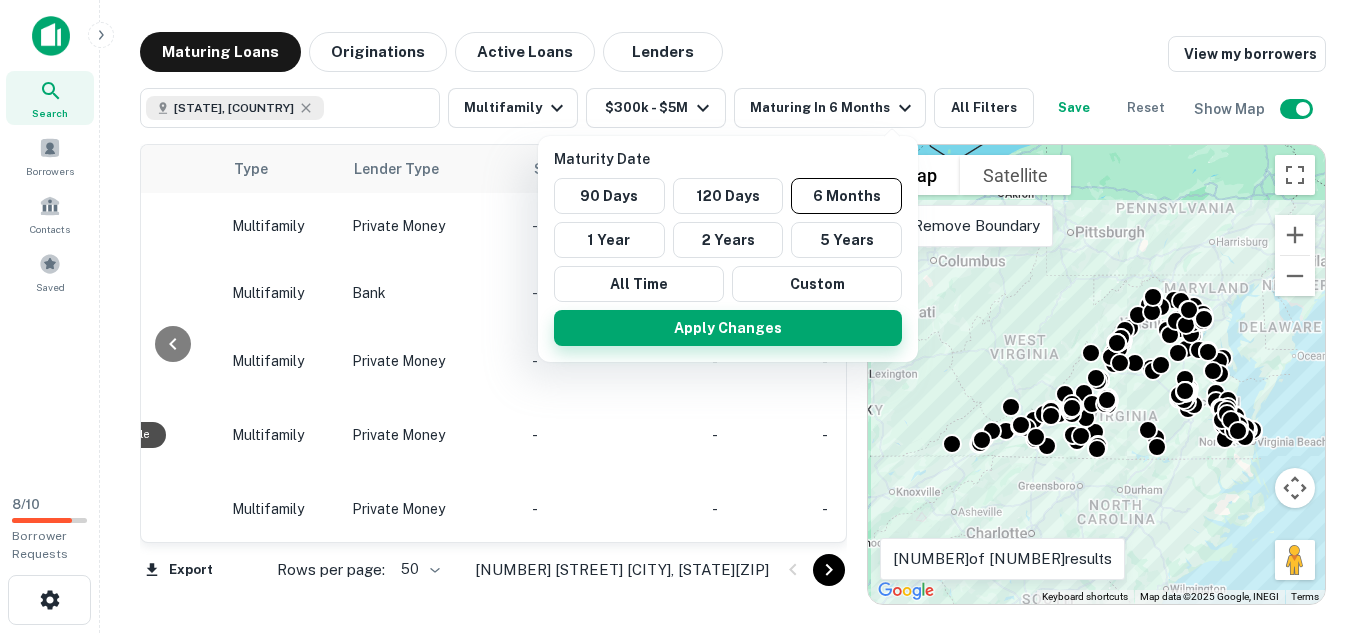 click on "Apply Changes" at bounding box center (728, 328) 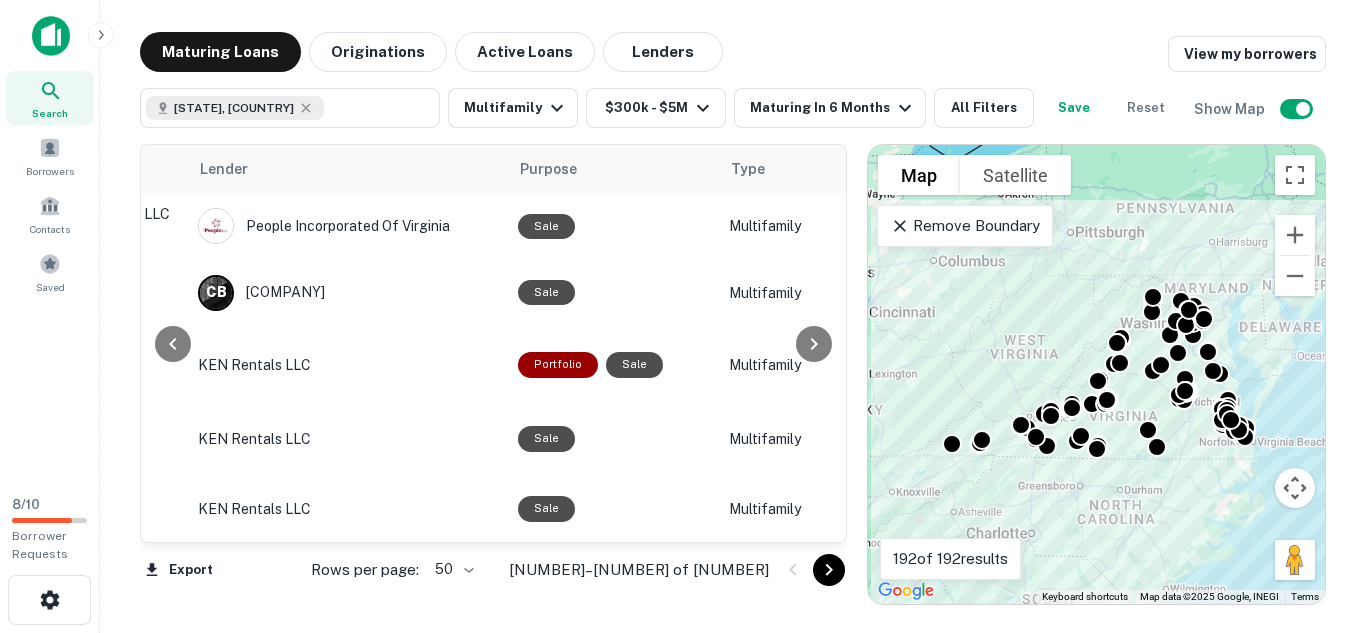 scroll, scrollTop: 0, scrollLeft: 854, axis: horizontal 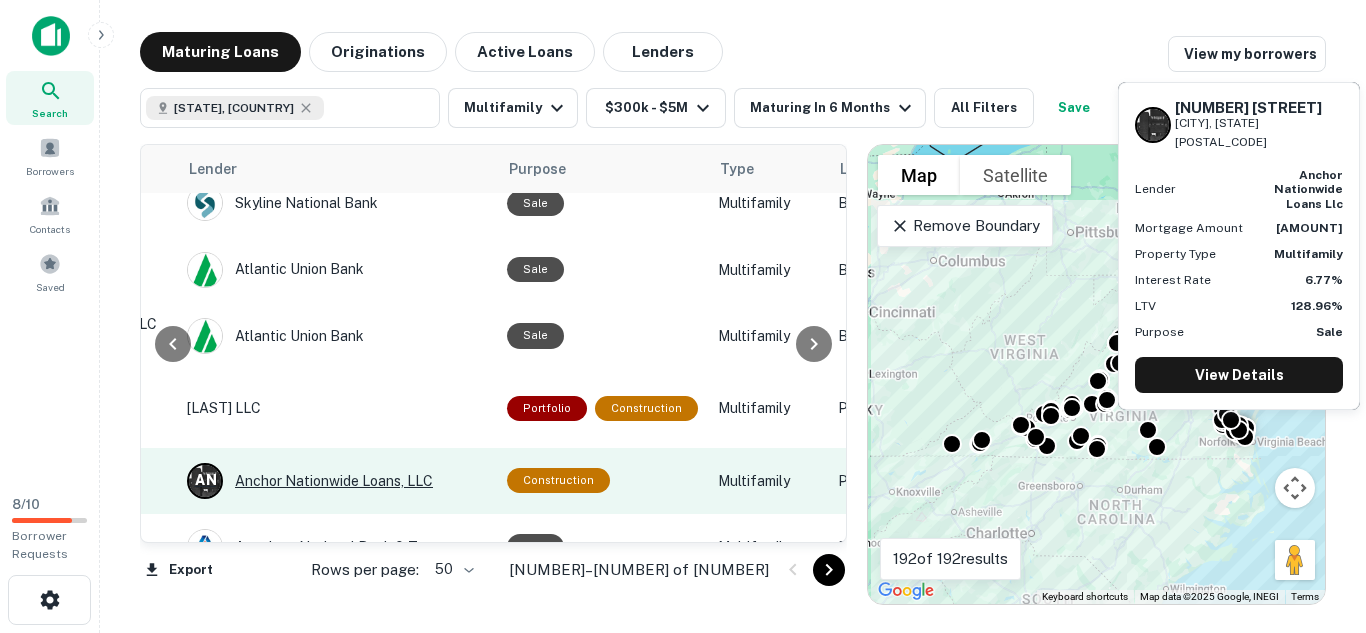 click on "A   N Anchor Nationwide Loans, LLC" at bounding box center [337, 481] 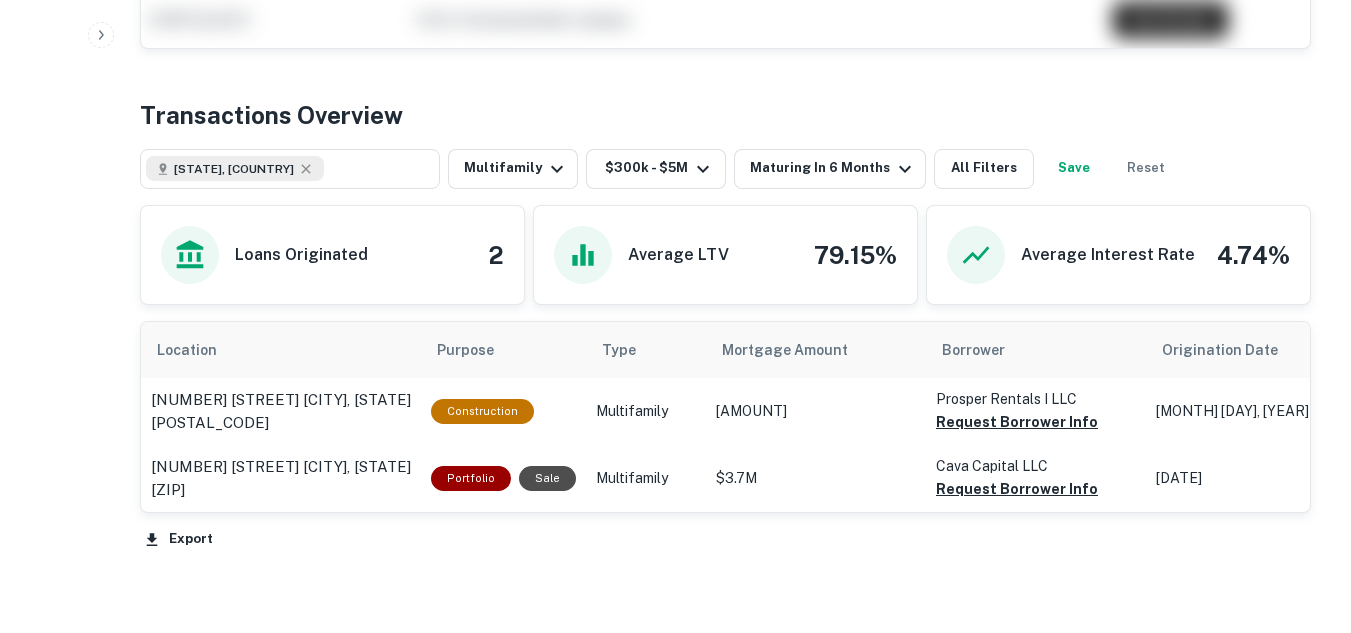 scroll, scrollTop: 808, scrollLeft: 0, axis: vertical 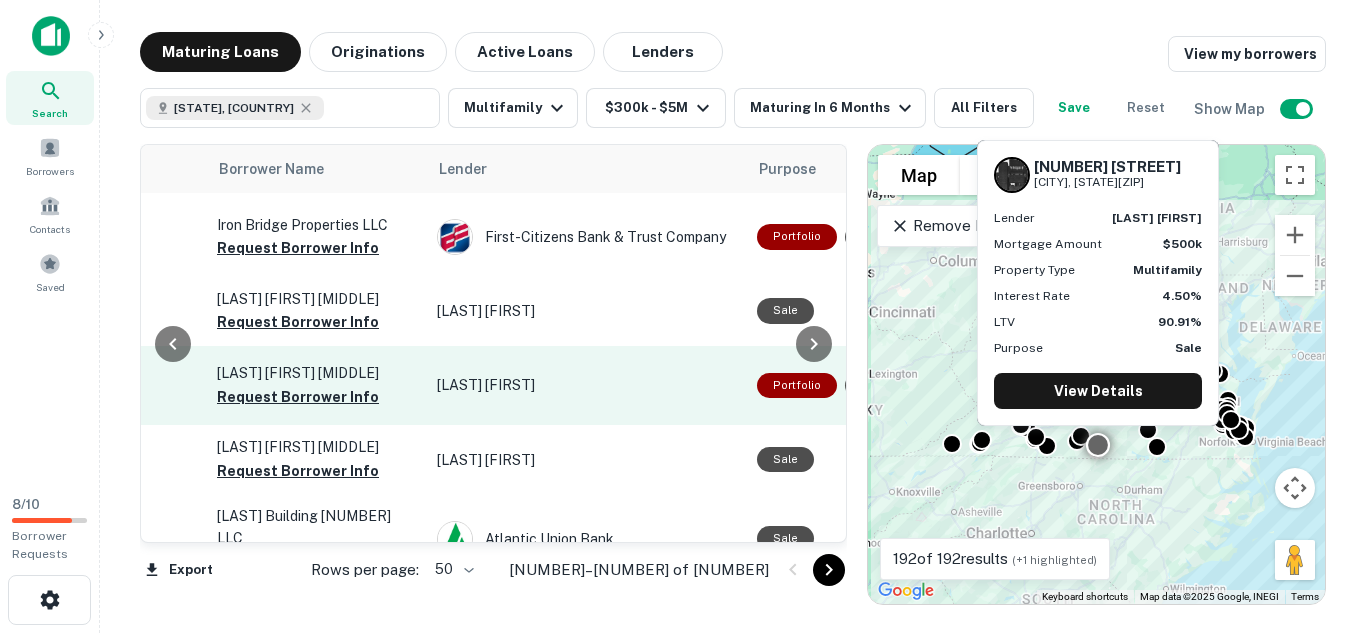 click on "[LAST] [FIRST]" at bounding box center [587, 385] 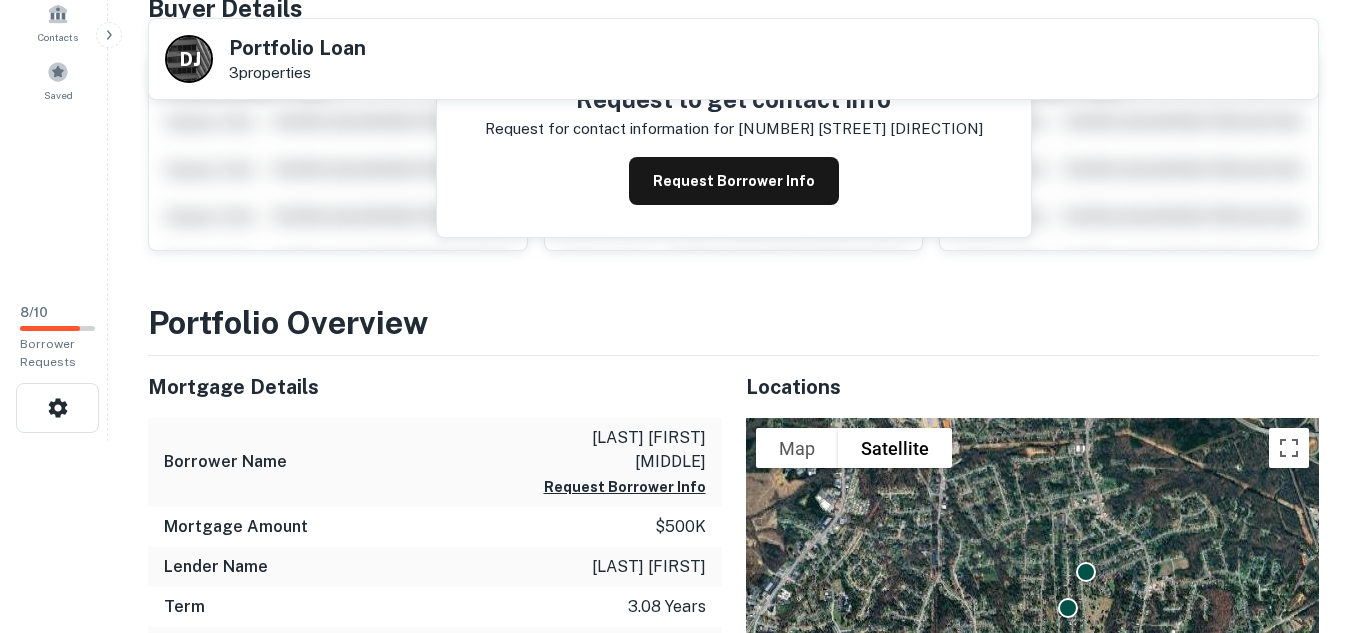 scroll, scrollTop: 0, scrollLeft: 0, axis: both 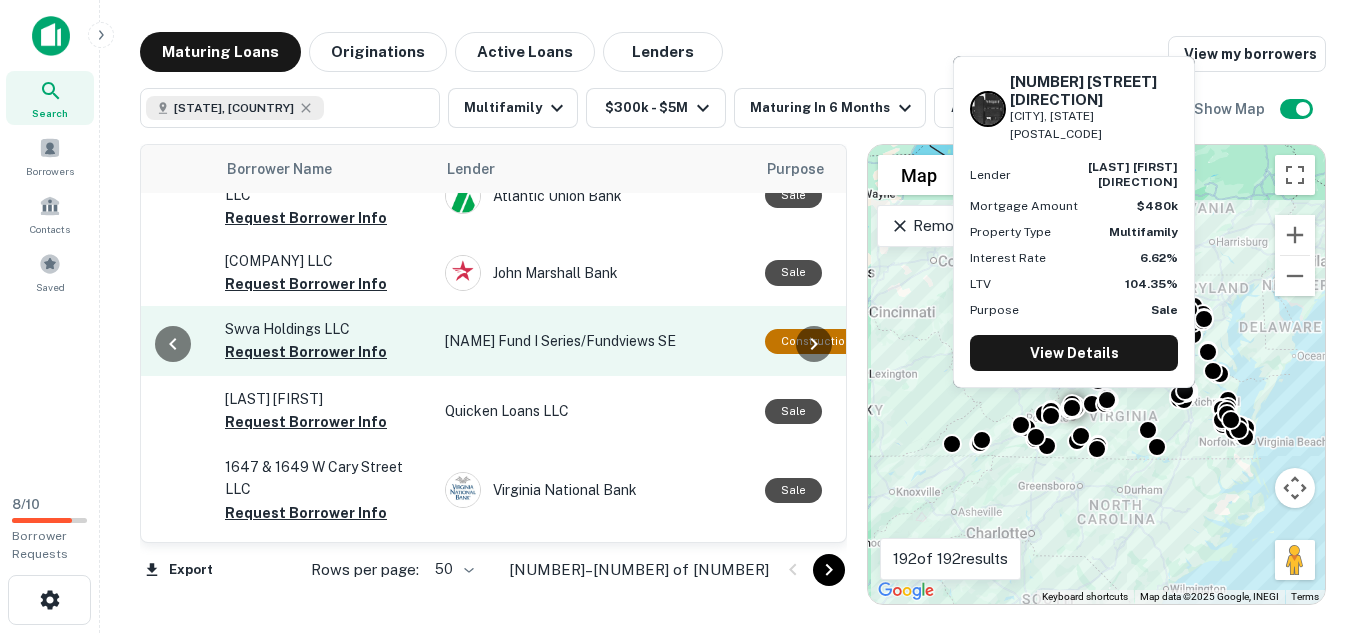 click on "[NAME] Fund I Series/fundviews SE" at bounding box center (595, 341) 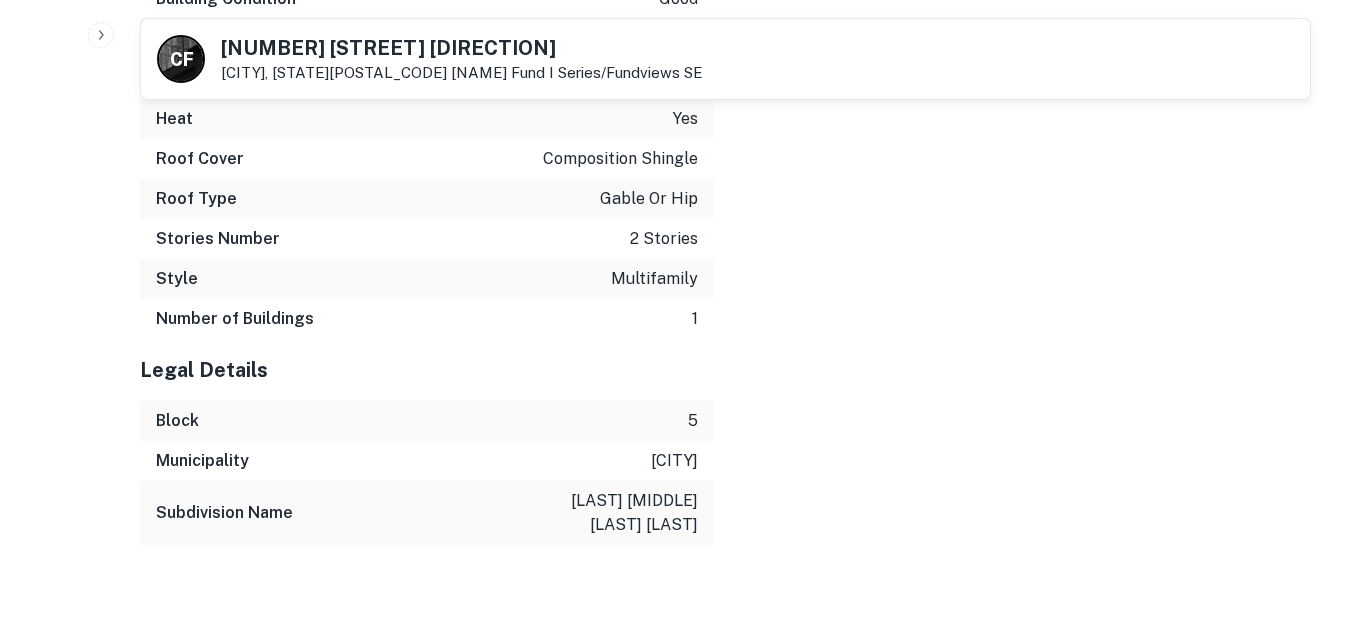 scroll, scrollTop: 2973, scrollLeft: 0, axis: vertical 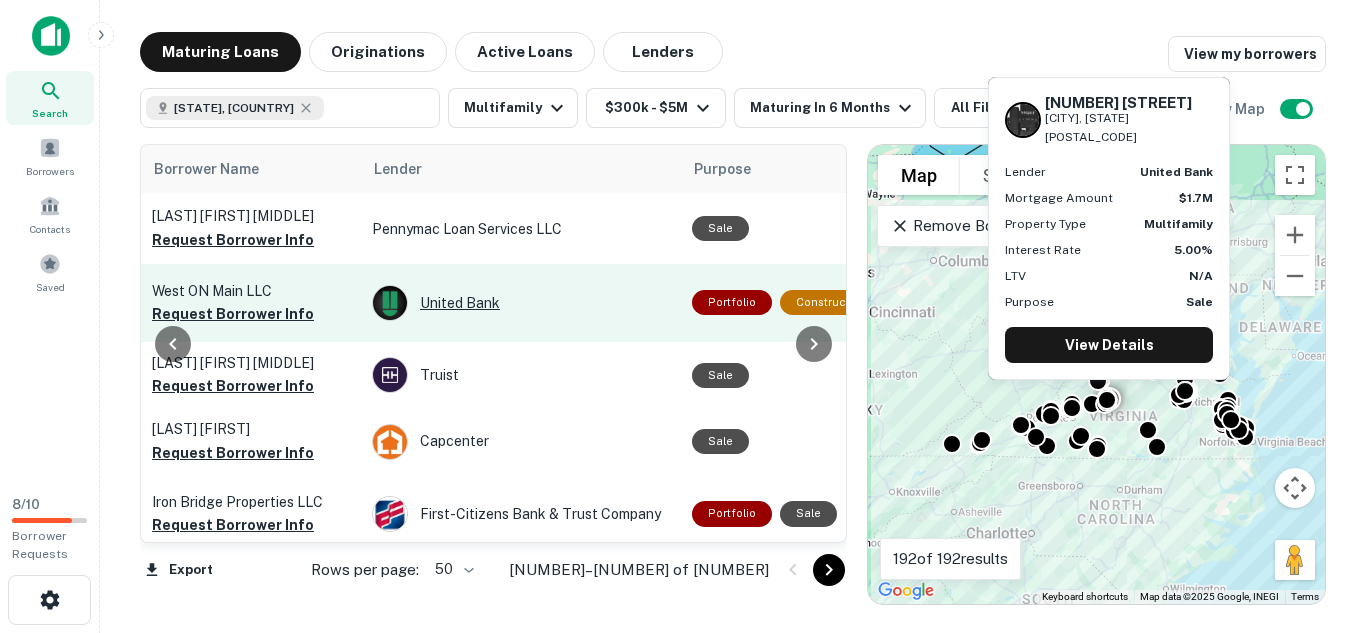 click at bounding box center [390, 303] 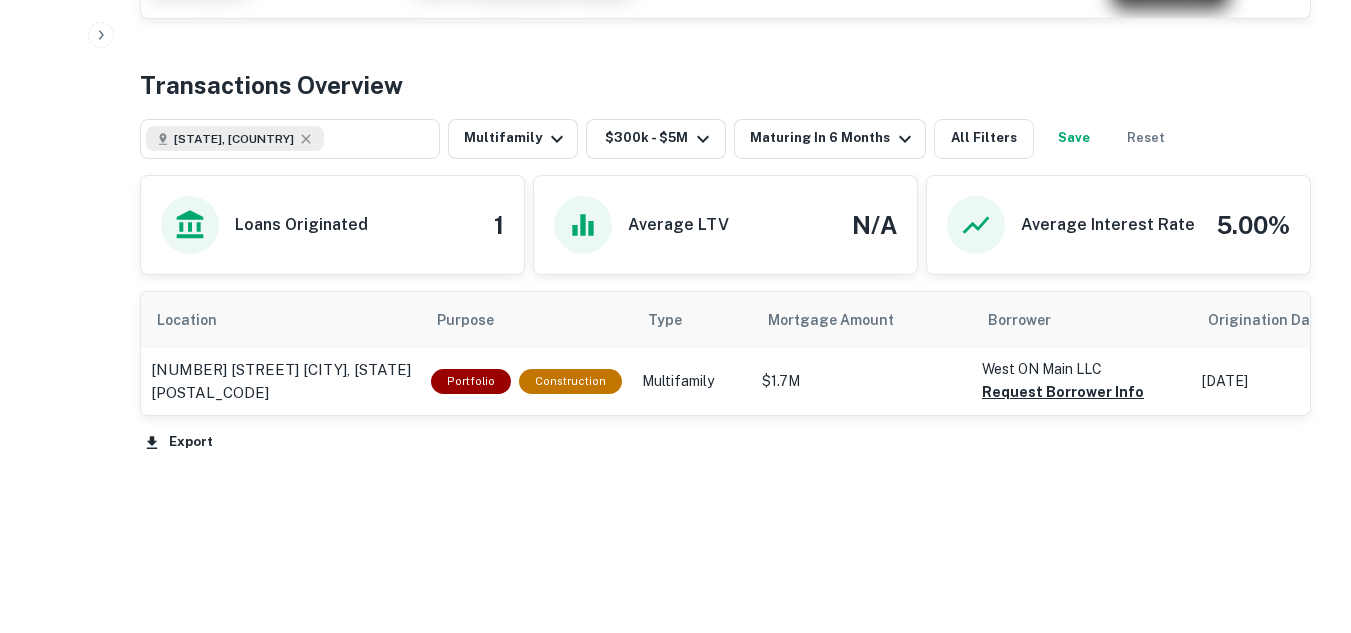 scroll, scrollTop: 955, scrollLeft: 0, axis: vertical 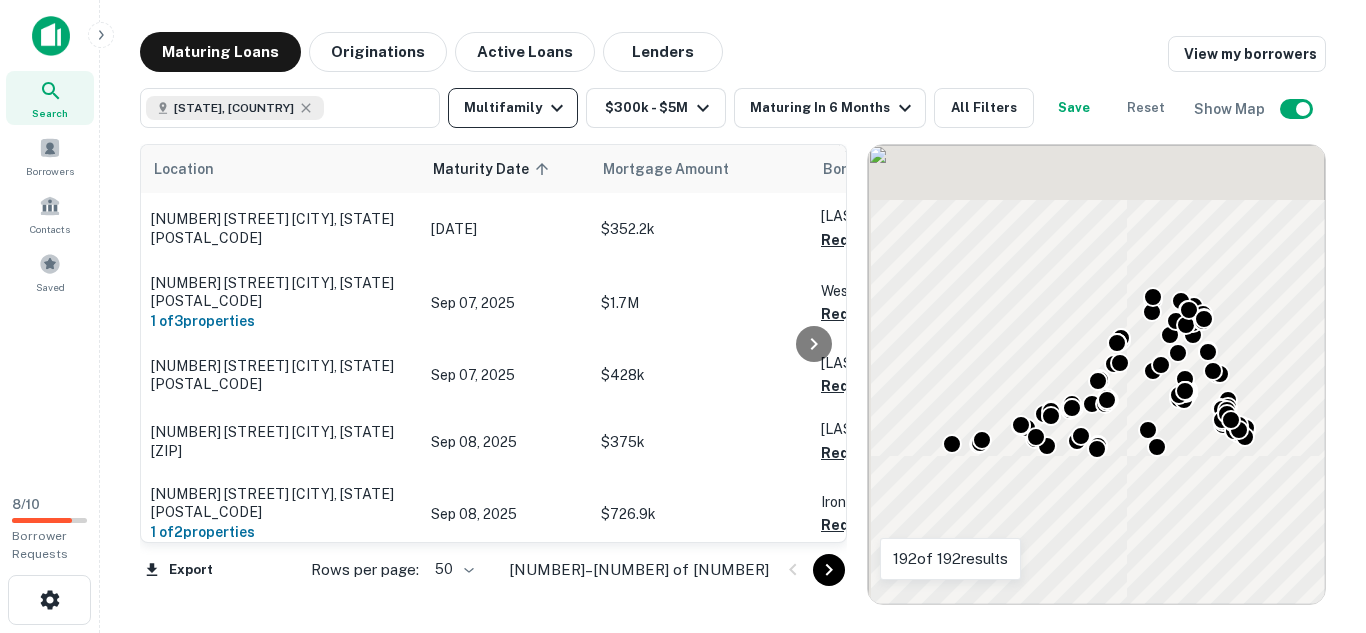 click on "Multifamily" at bounding box center (513, 108) 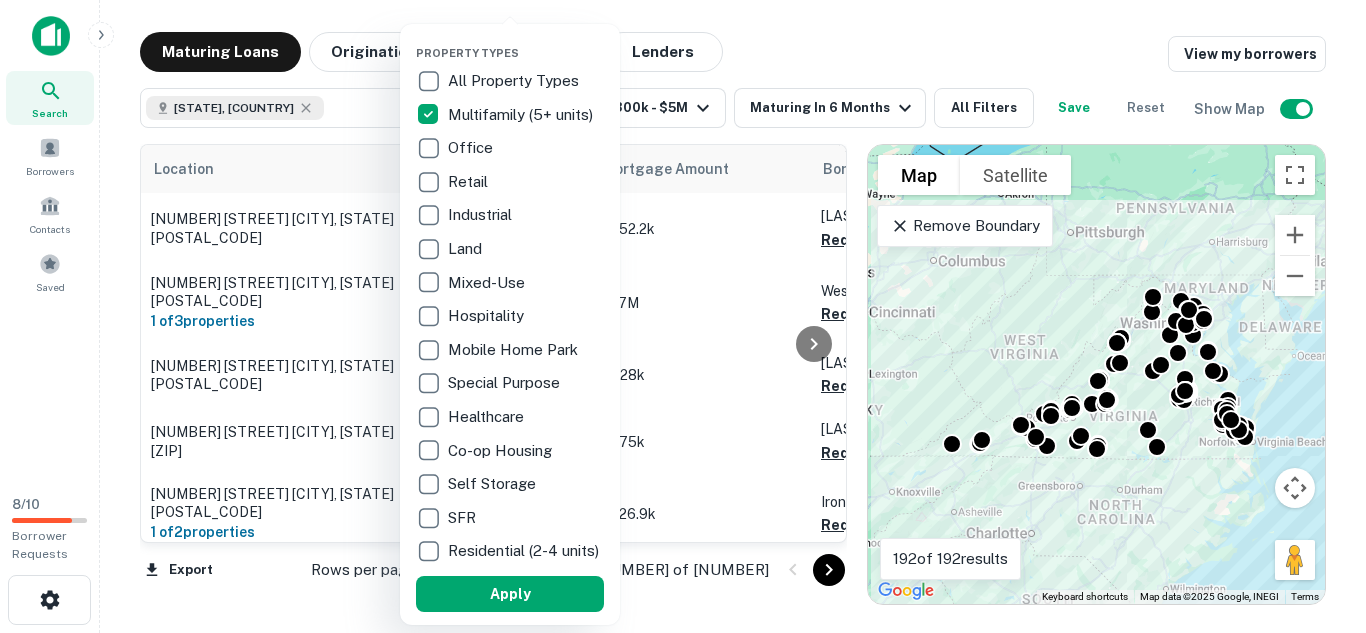 click on "Mixed-Use" at bounding box center (488, 283) 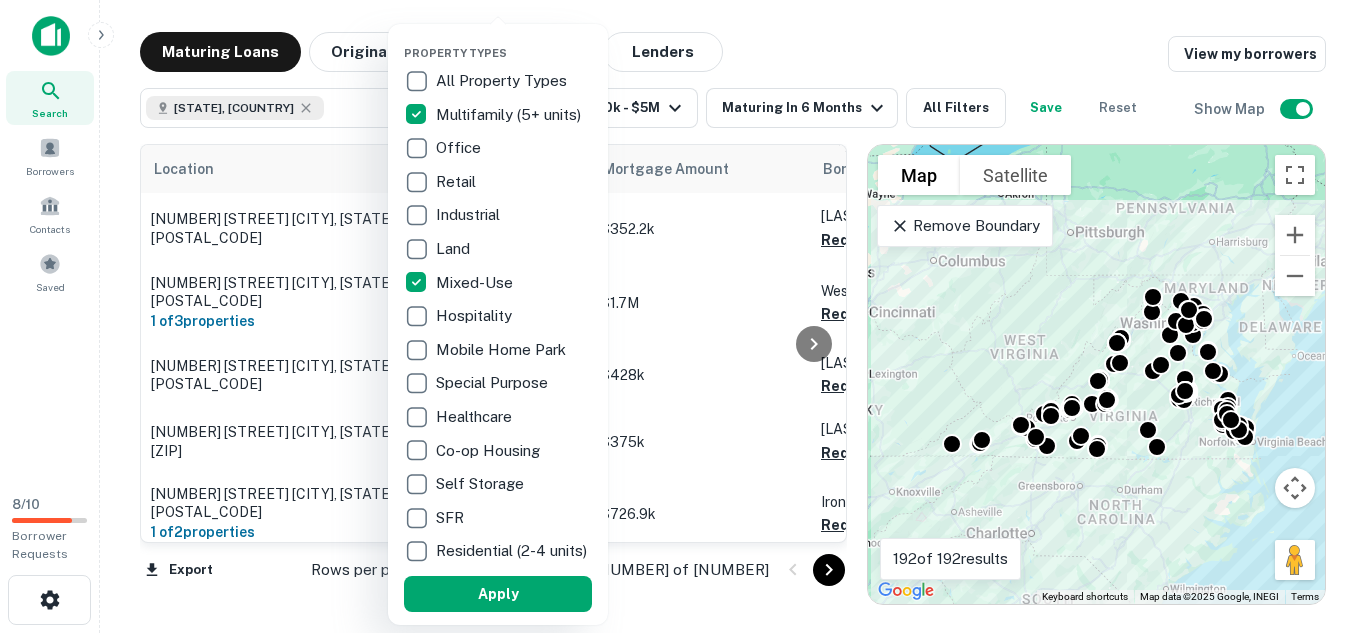 click on "Multifamily (5+ units)" at bounding box center [510, 115] 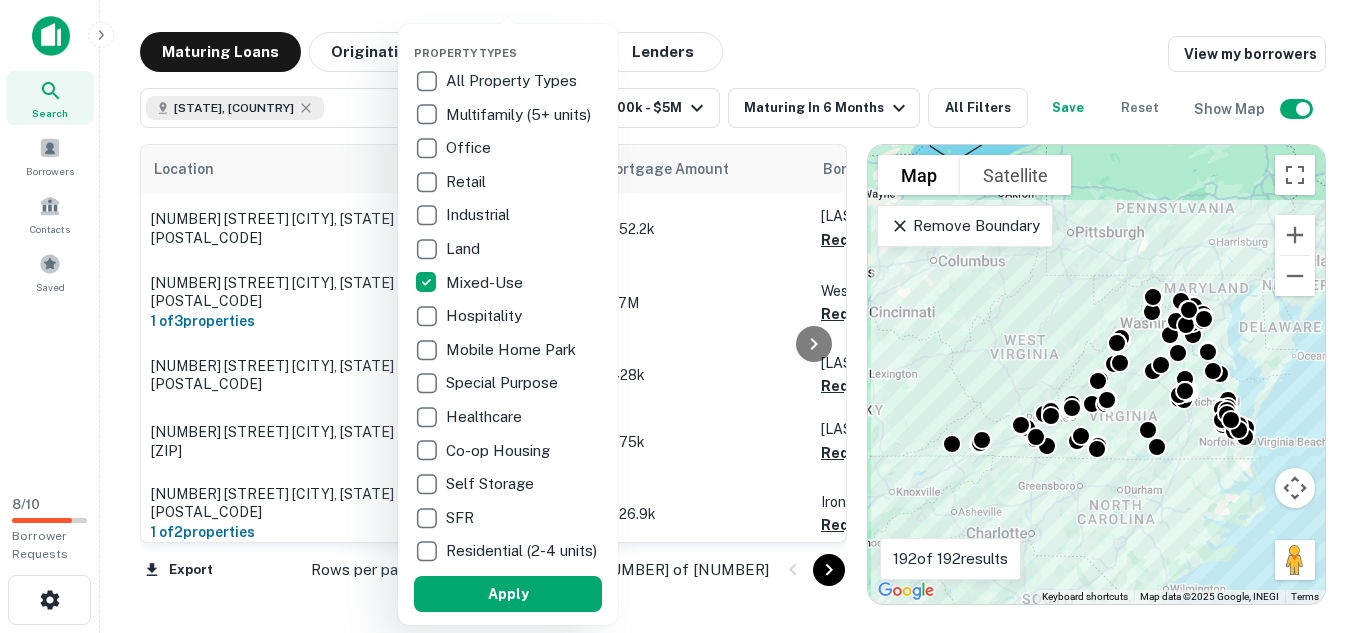 click on "Residential (2-4 units)" at bounding box center [523, 551] 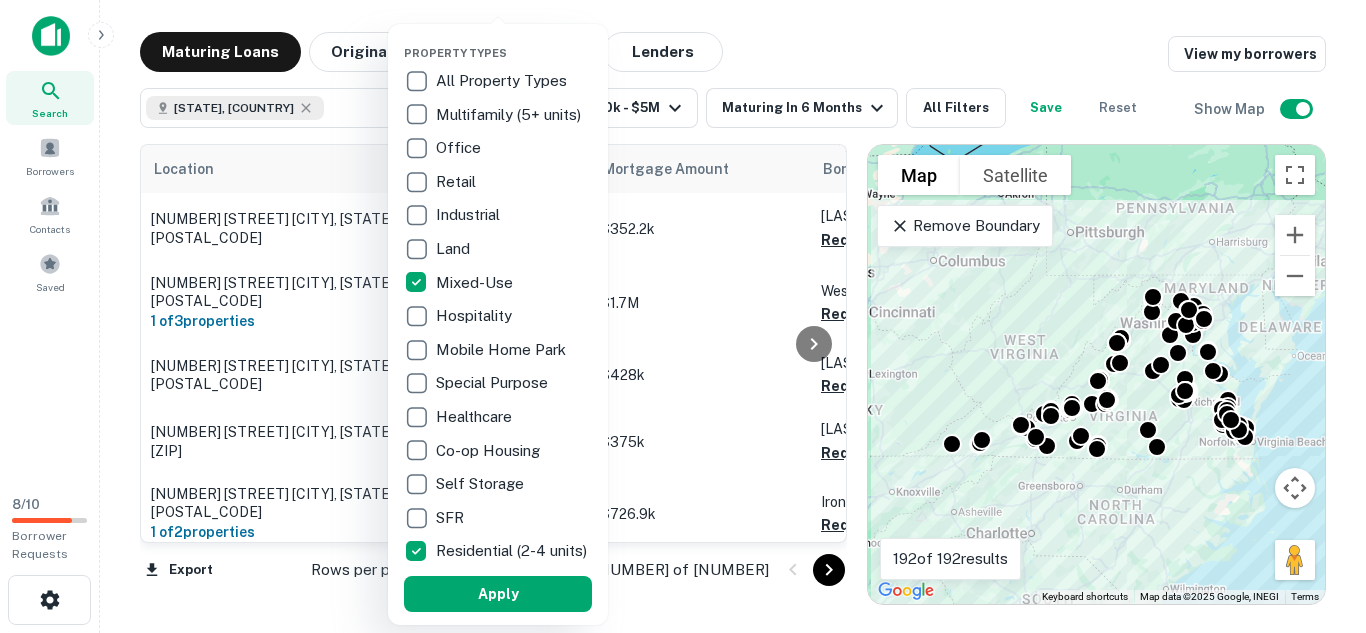 click on "Residential (2-4 units)" at bounding box center [513, 551] 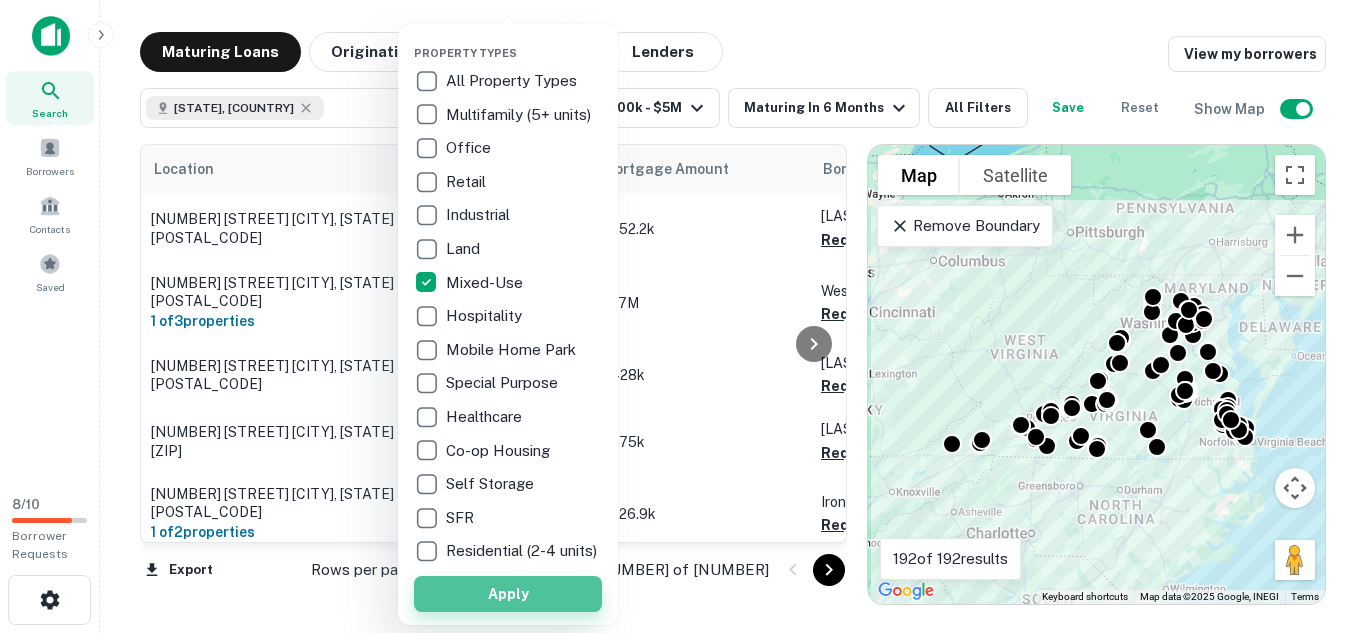 click on "Apply" at bounding box center (508, 594) 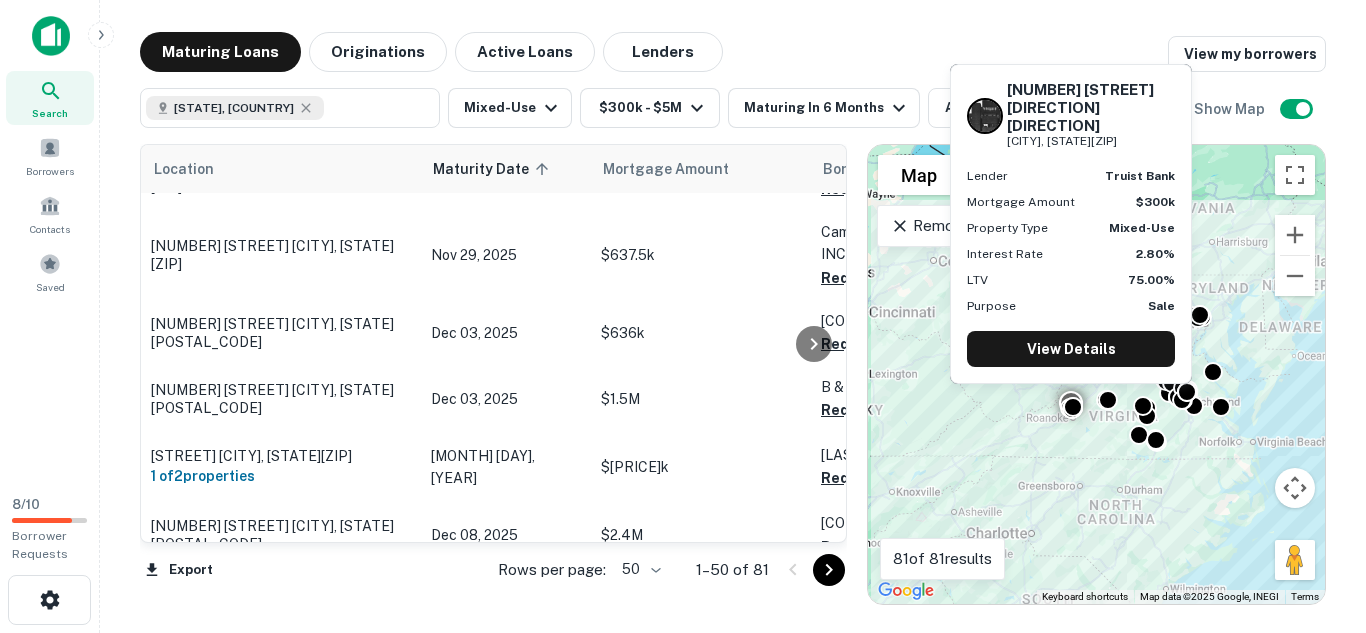 scroll, scrollTop: 3223, scrollLeft: 0, axis: vertical 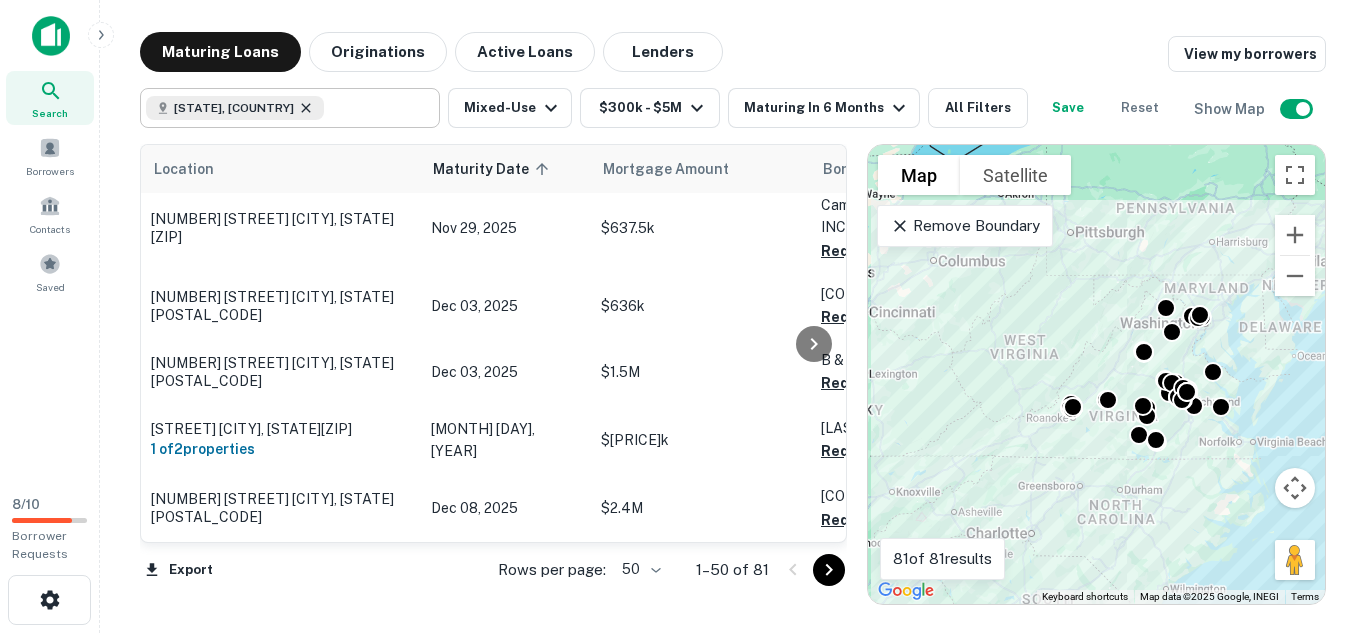 click 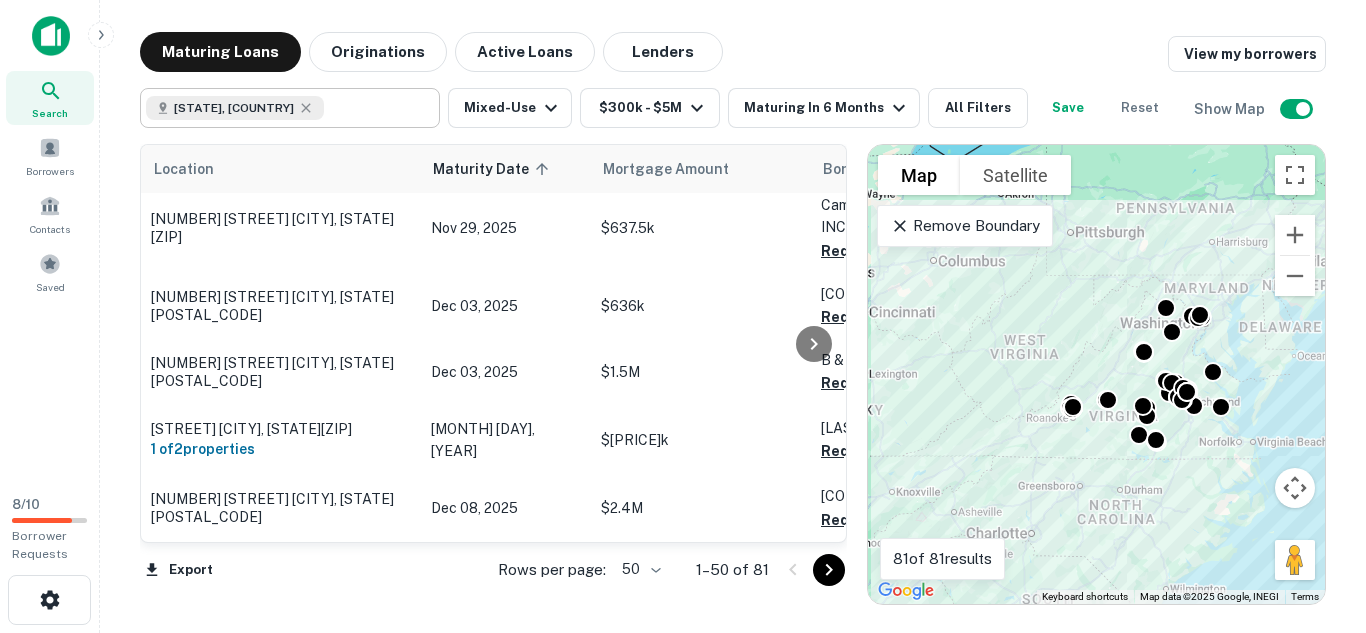 type on "**********" 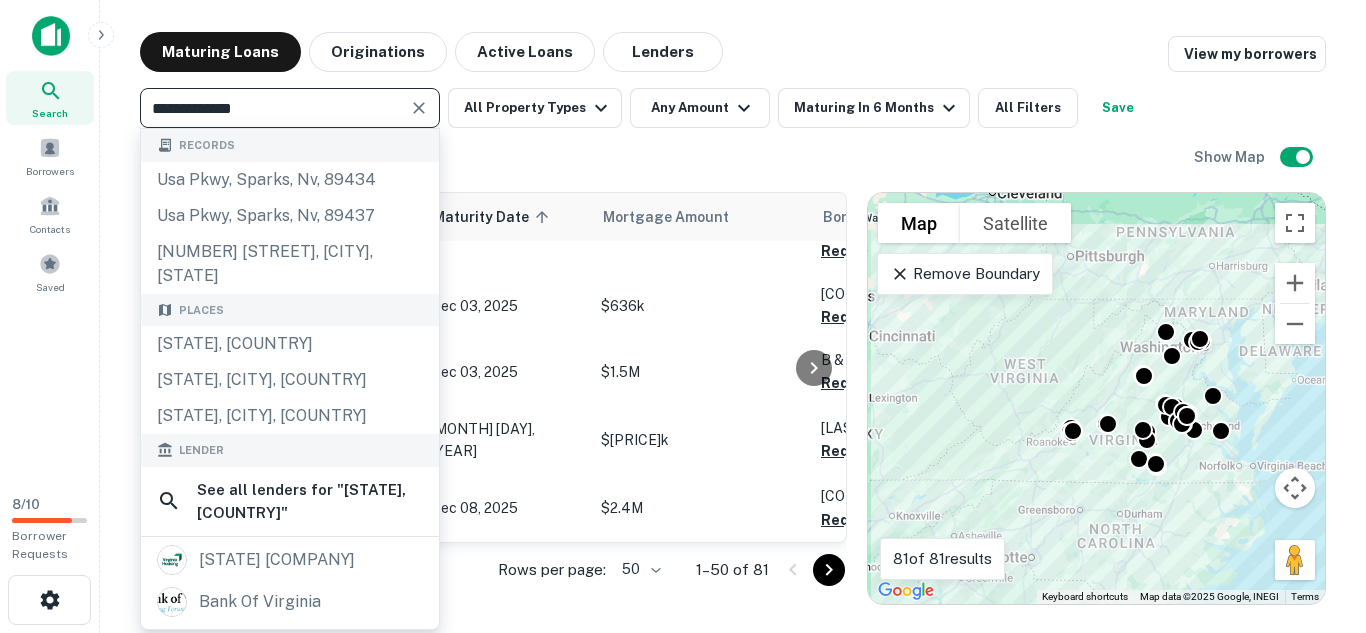 click 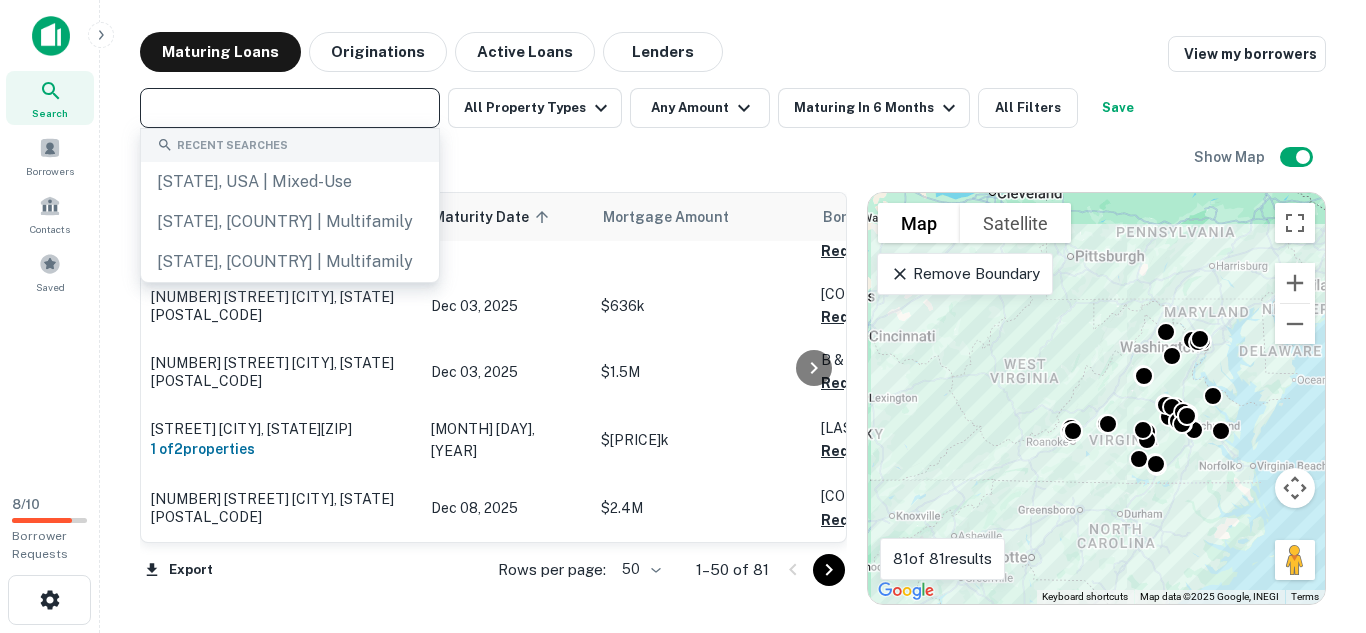 click at bounding box center [288, 108] 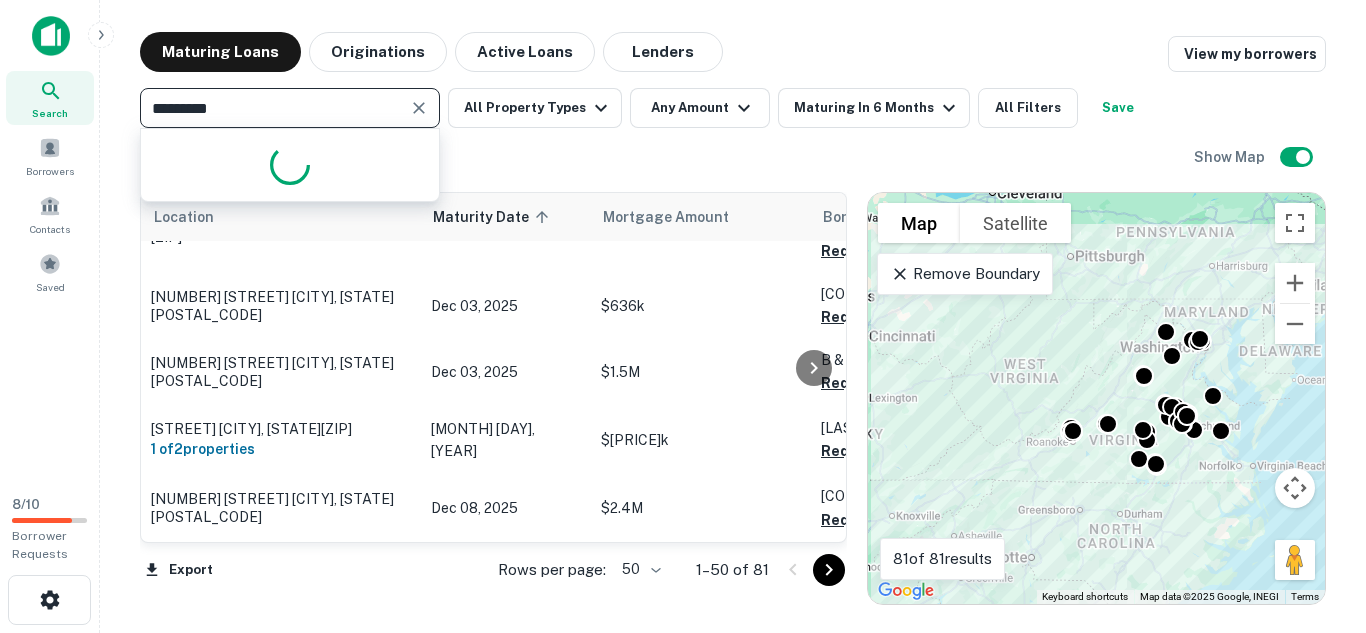 type on "**********" 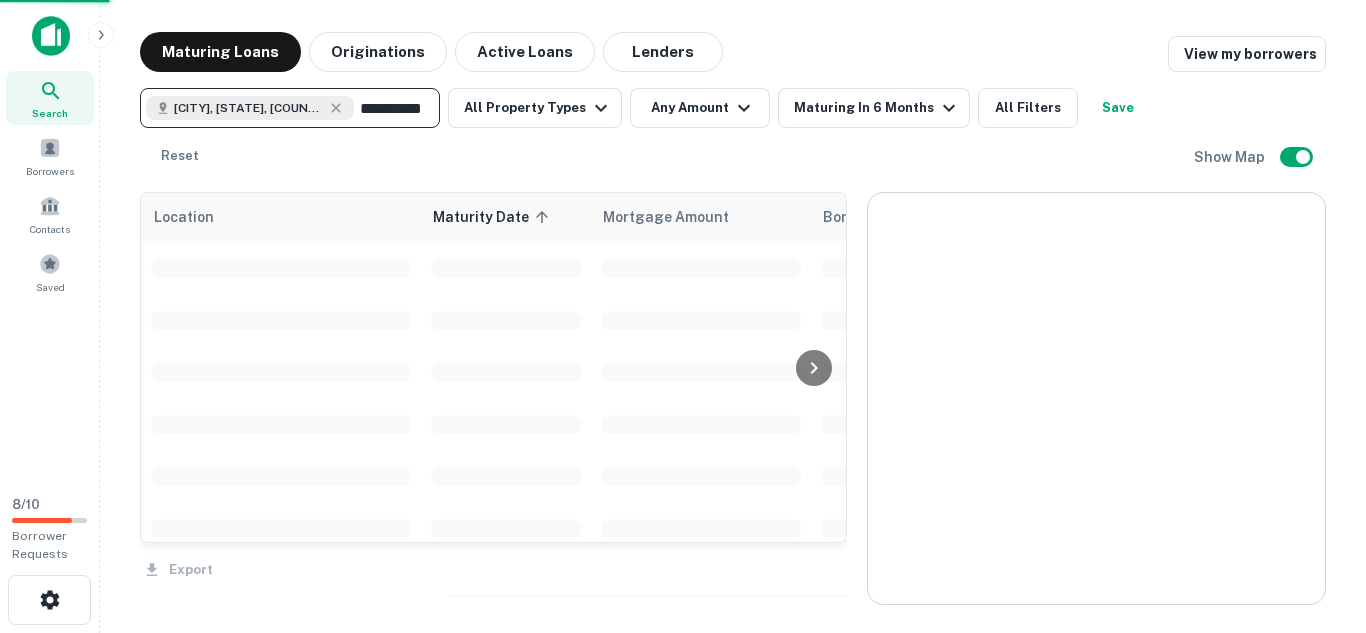type 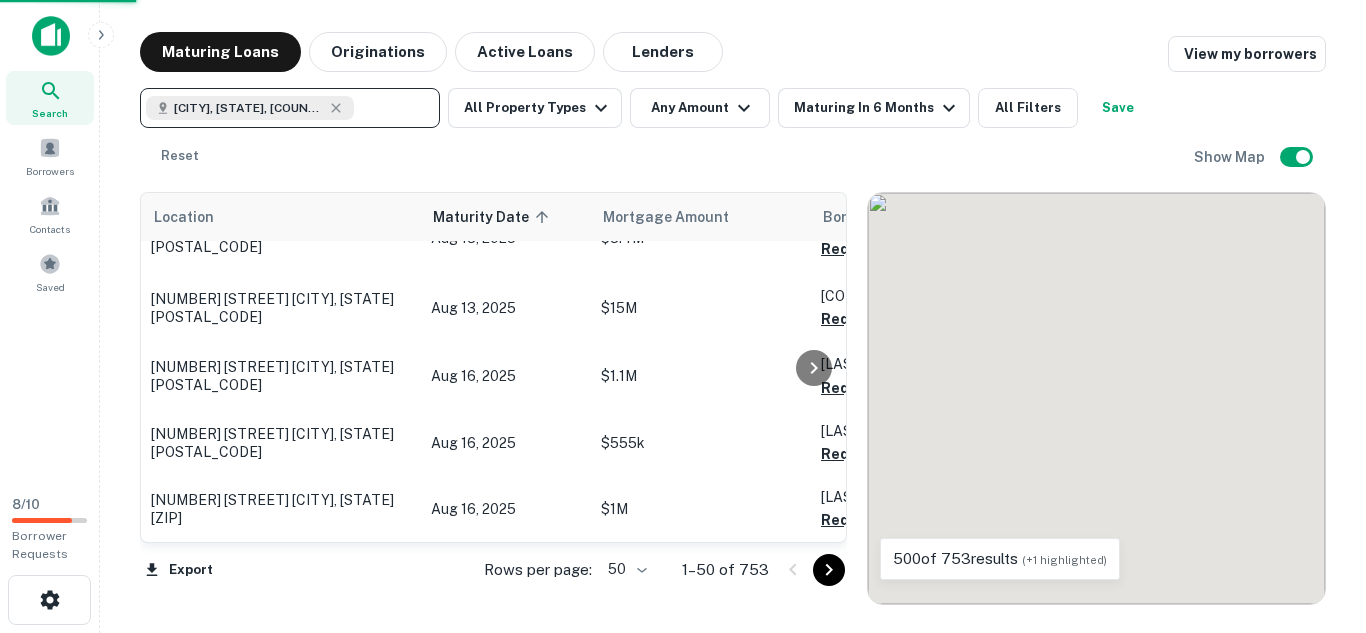 scroll, scrollTop: 3122, scrollLeft: 0, axis: vertical 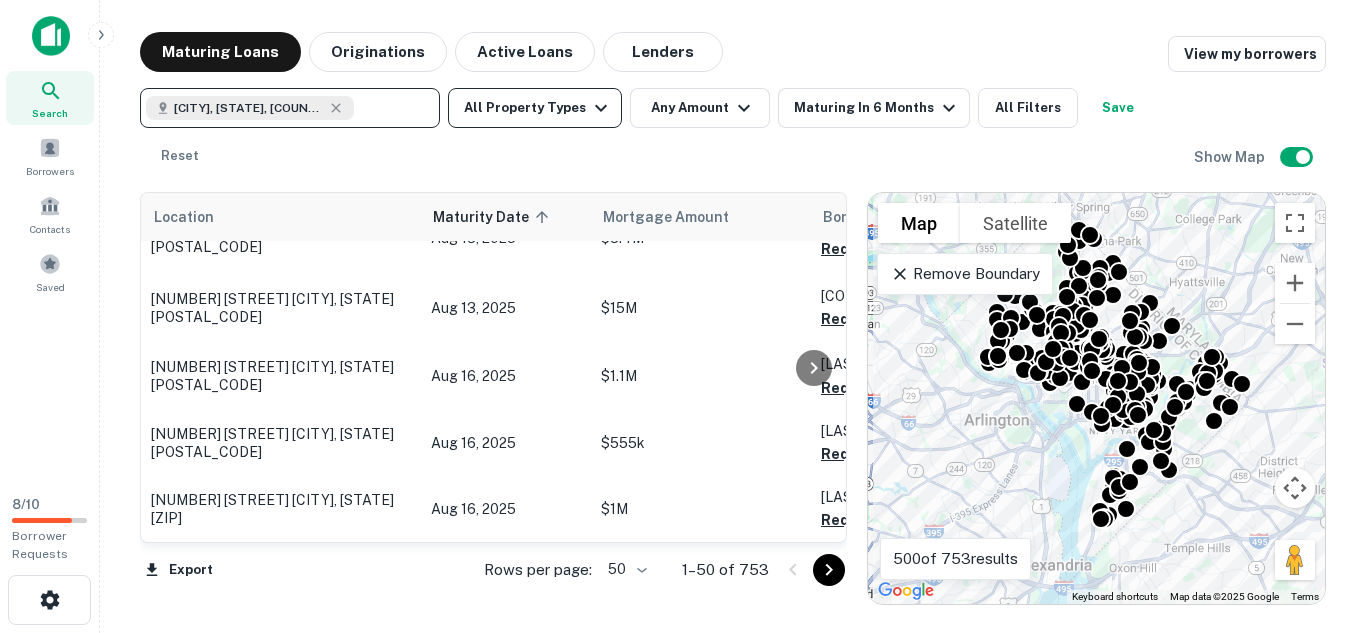 click 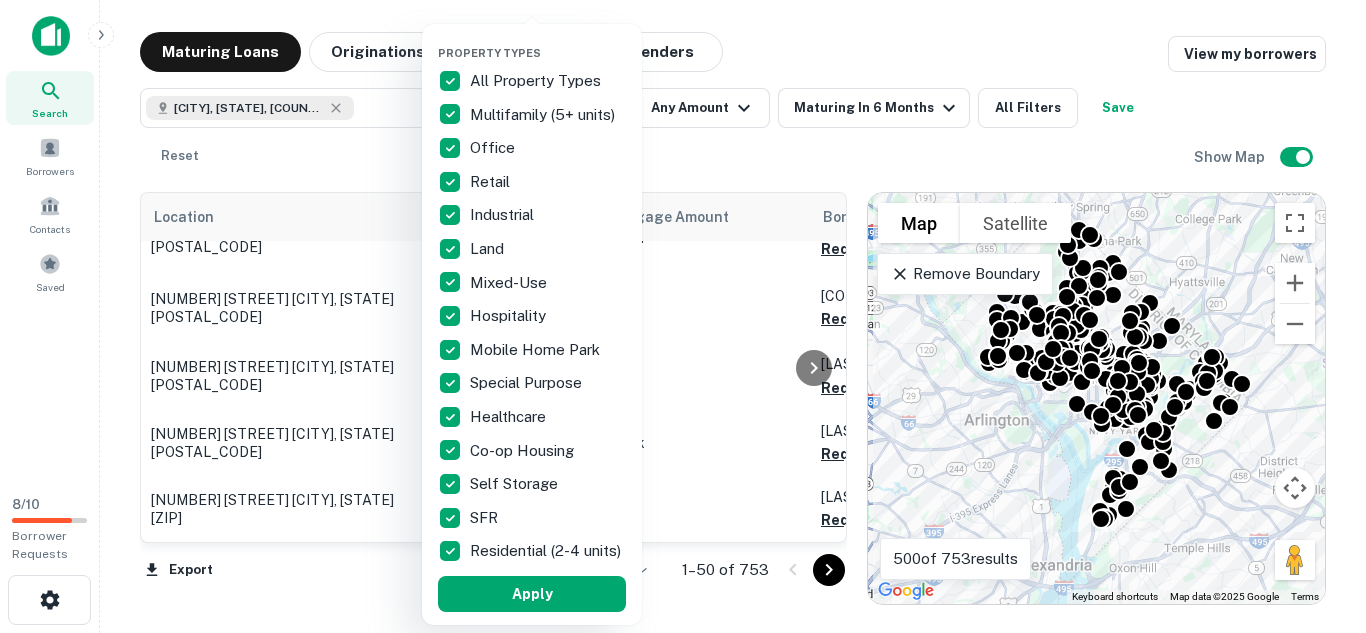 click on "All Property Types" at bounding box center [537, 81] 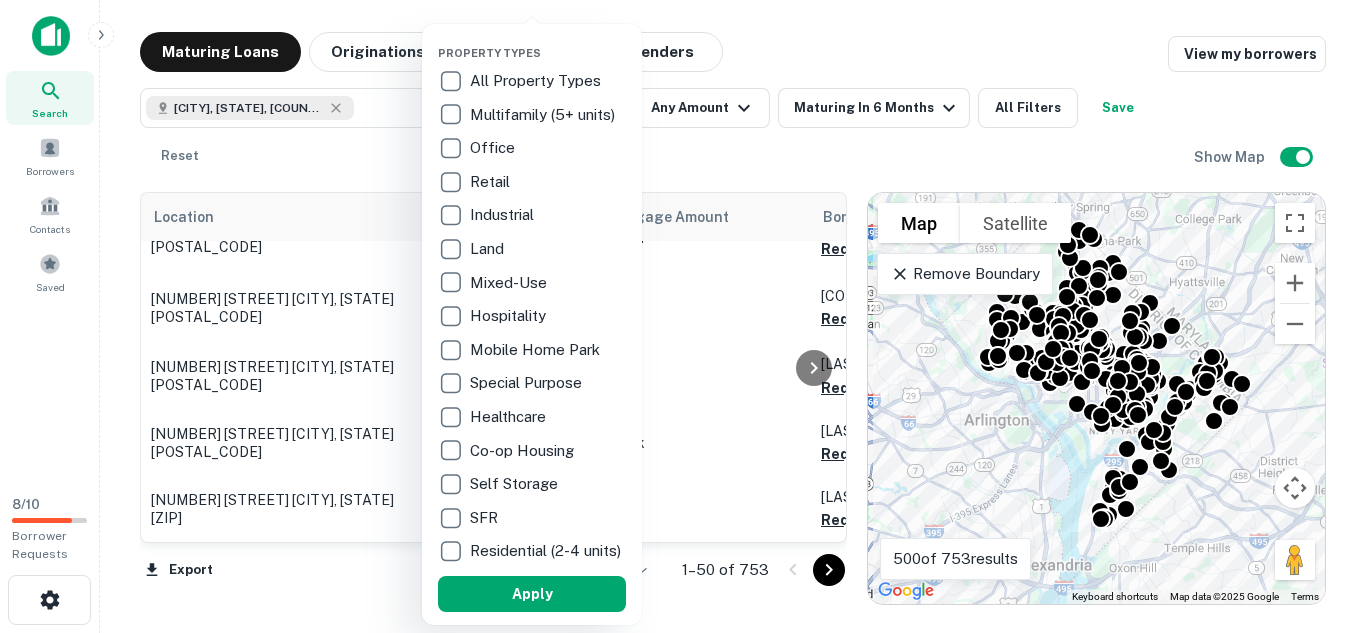 click on "Mixed-Use" at bounding box center (510, 283) 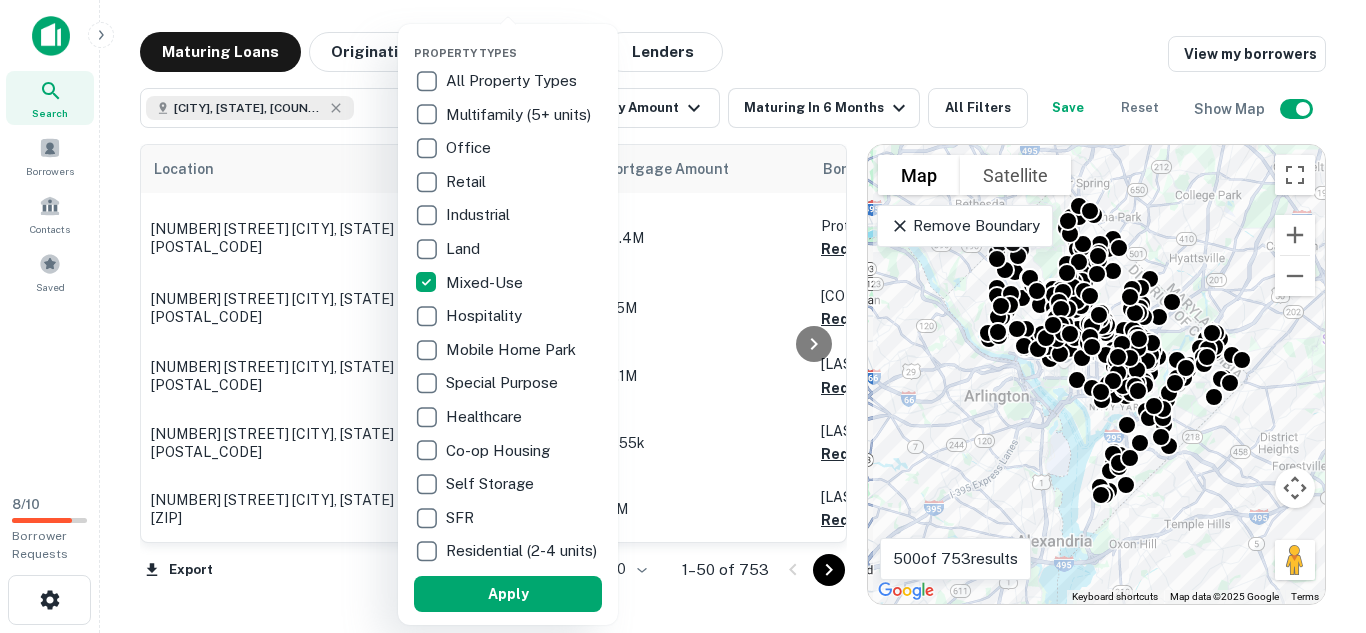 scroll, scrollTop: 3074, scrollLeft: 0, axis: vertical 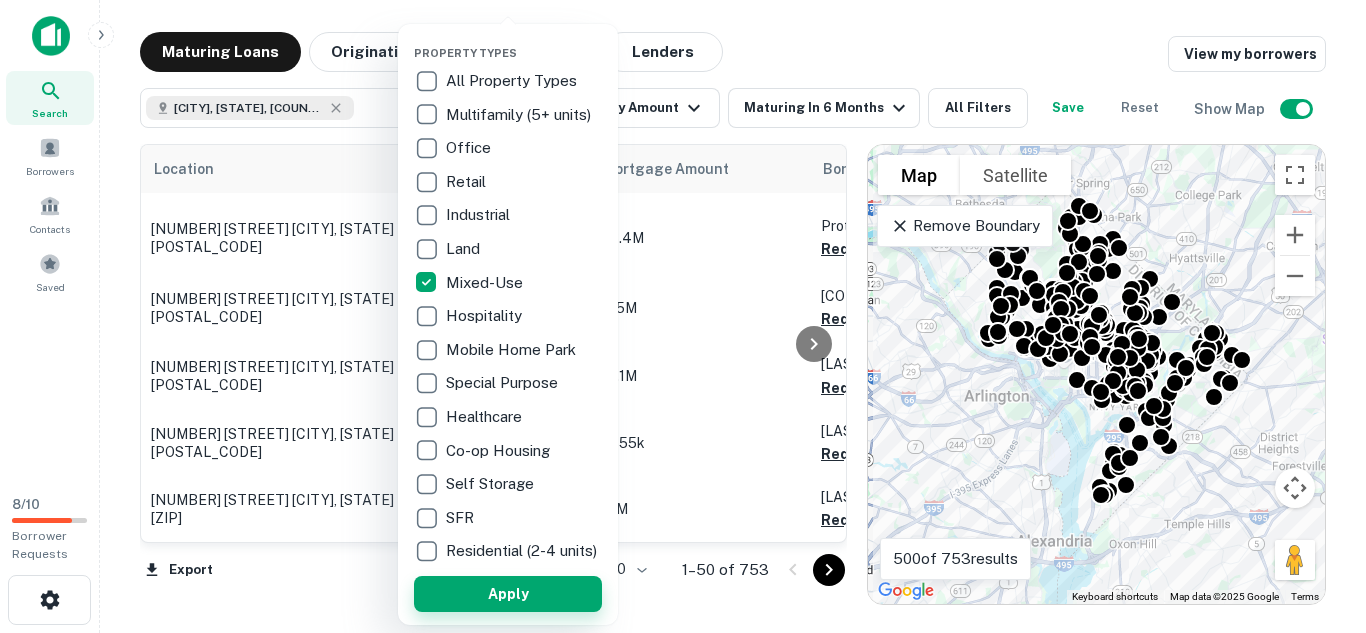 click on "Apply" at bounding box center [508, 594] 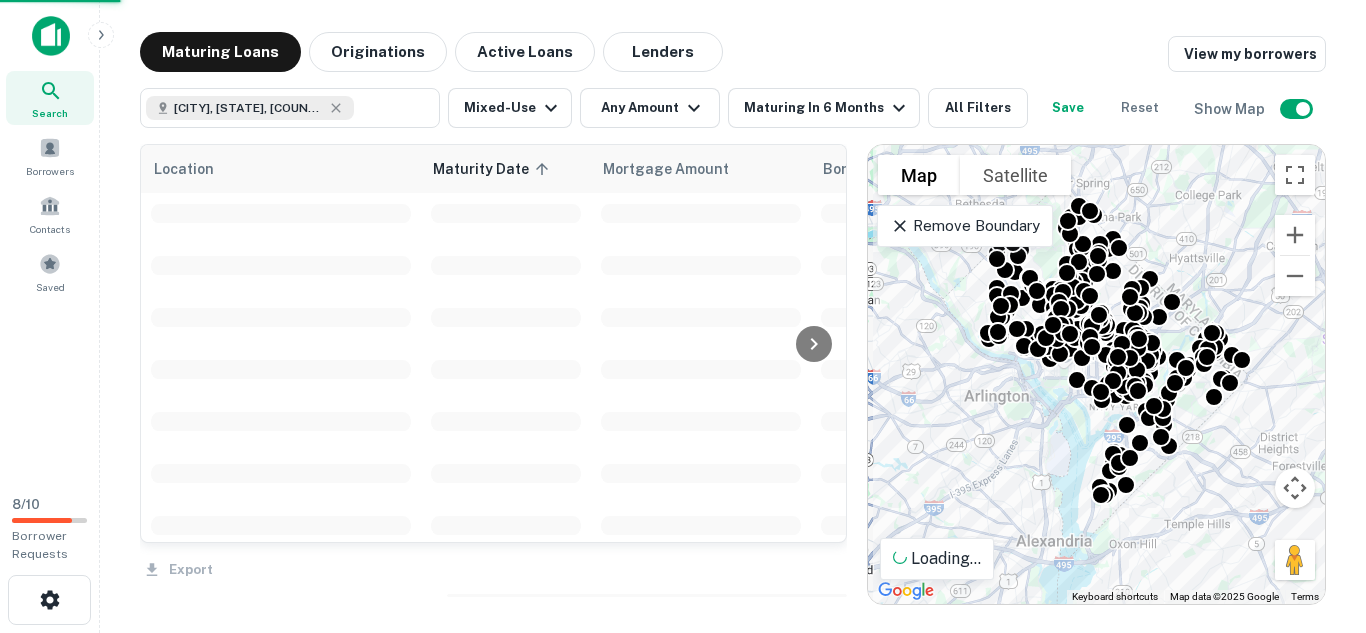 scroll, scrollTop: 3223, scrollLeft: 0, axis: vertical 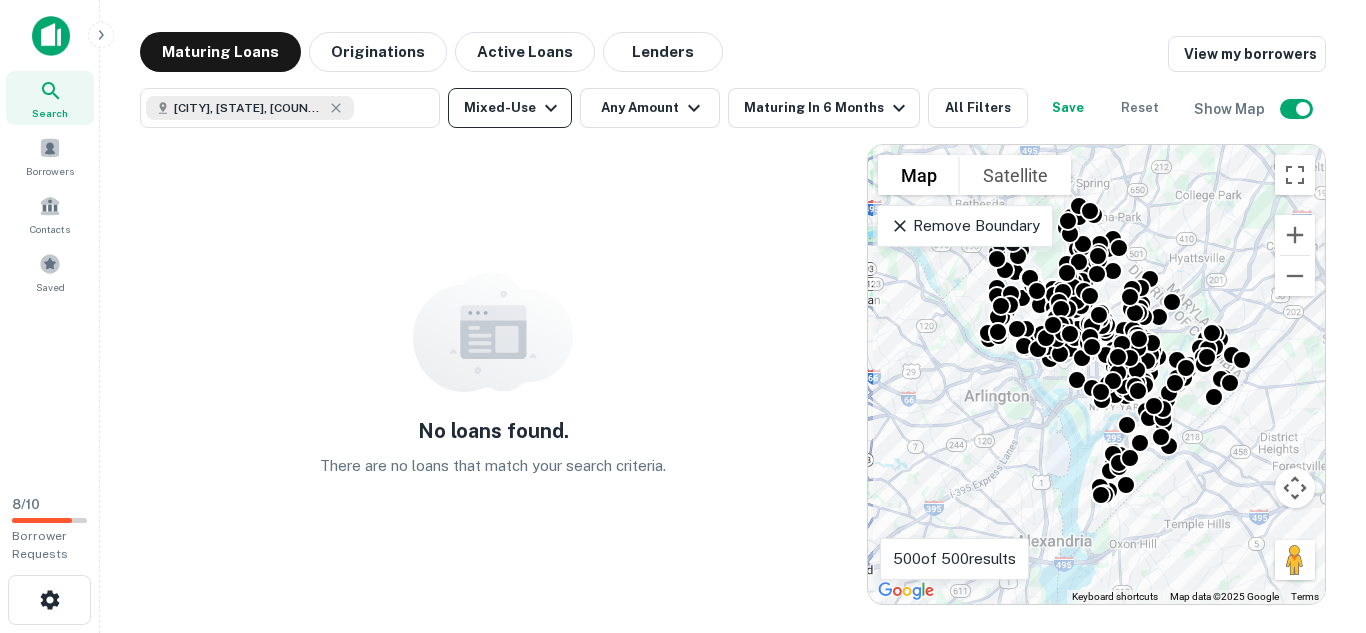 click on "Mixed-Use" at bounding box center [510, 108] 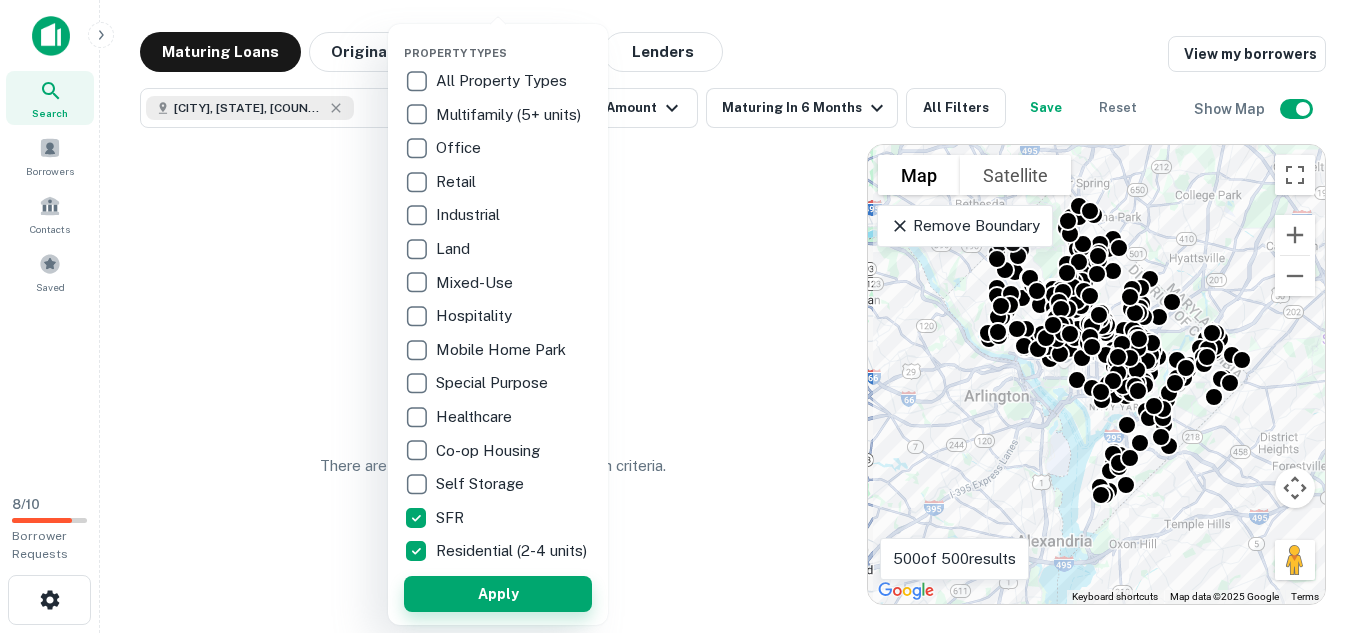 click on "Apply" at bounding box center (498, 594) 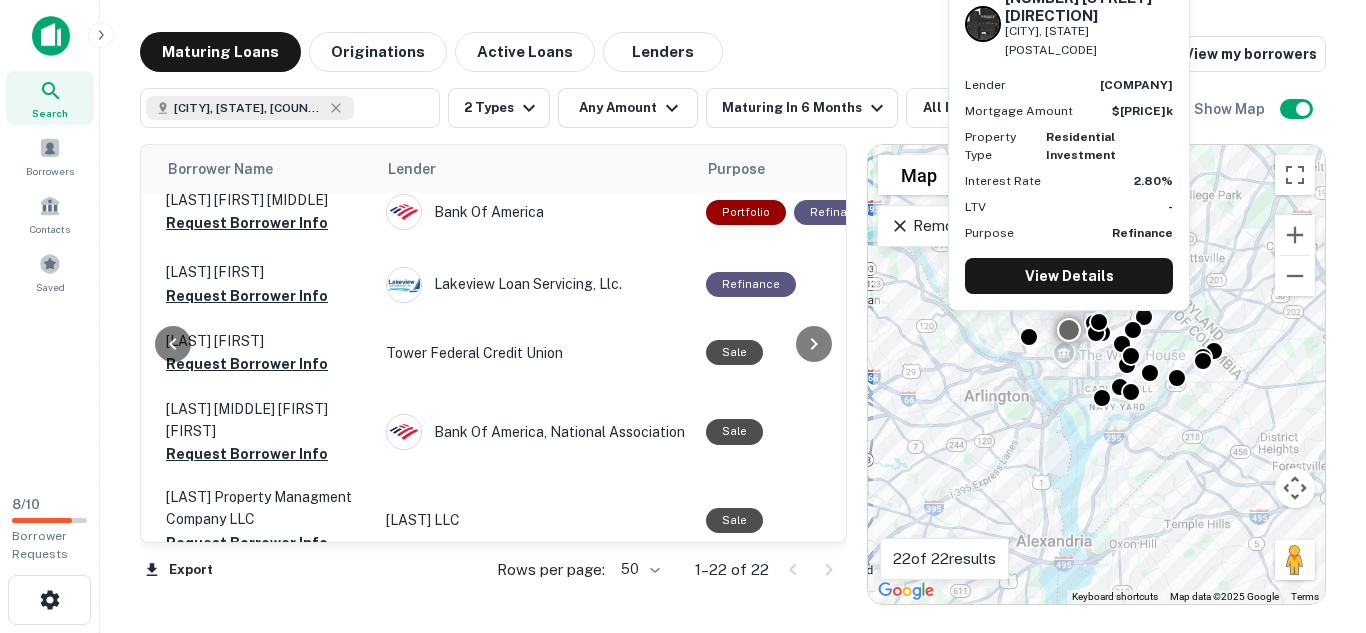 scroll, scrollTop: 1156, scrollLeft: 655, axis: both 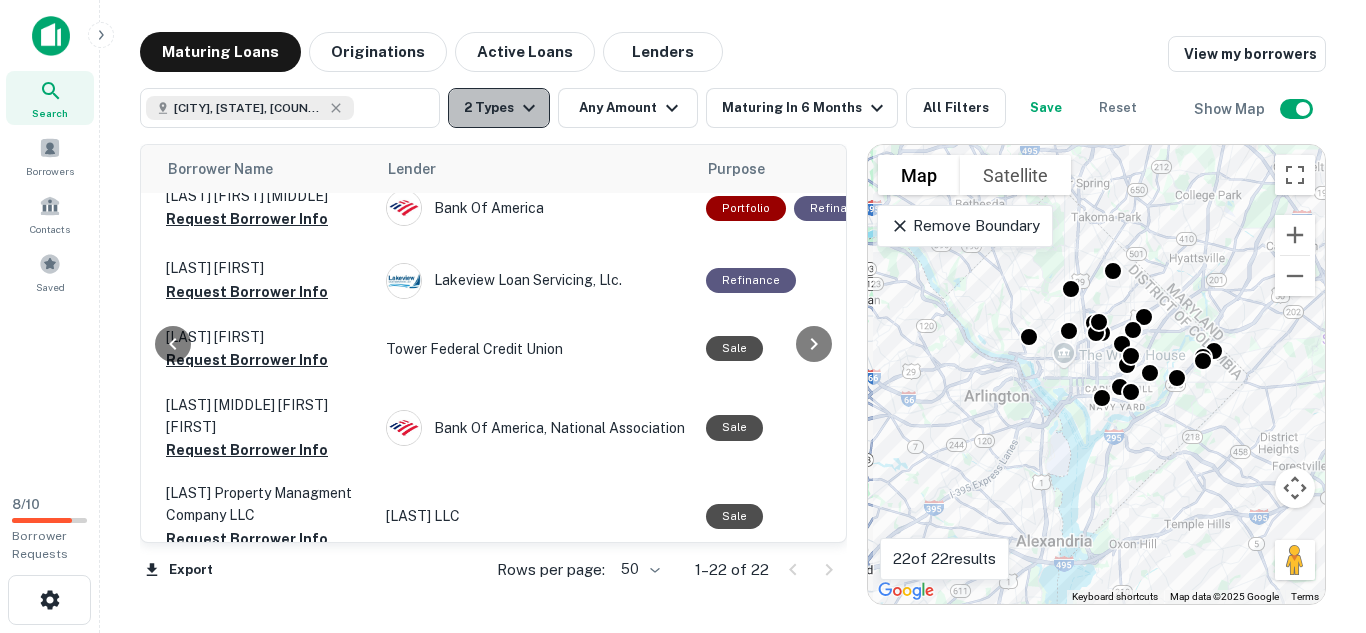 click on "2 Types" at bounding box center [499, 108] 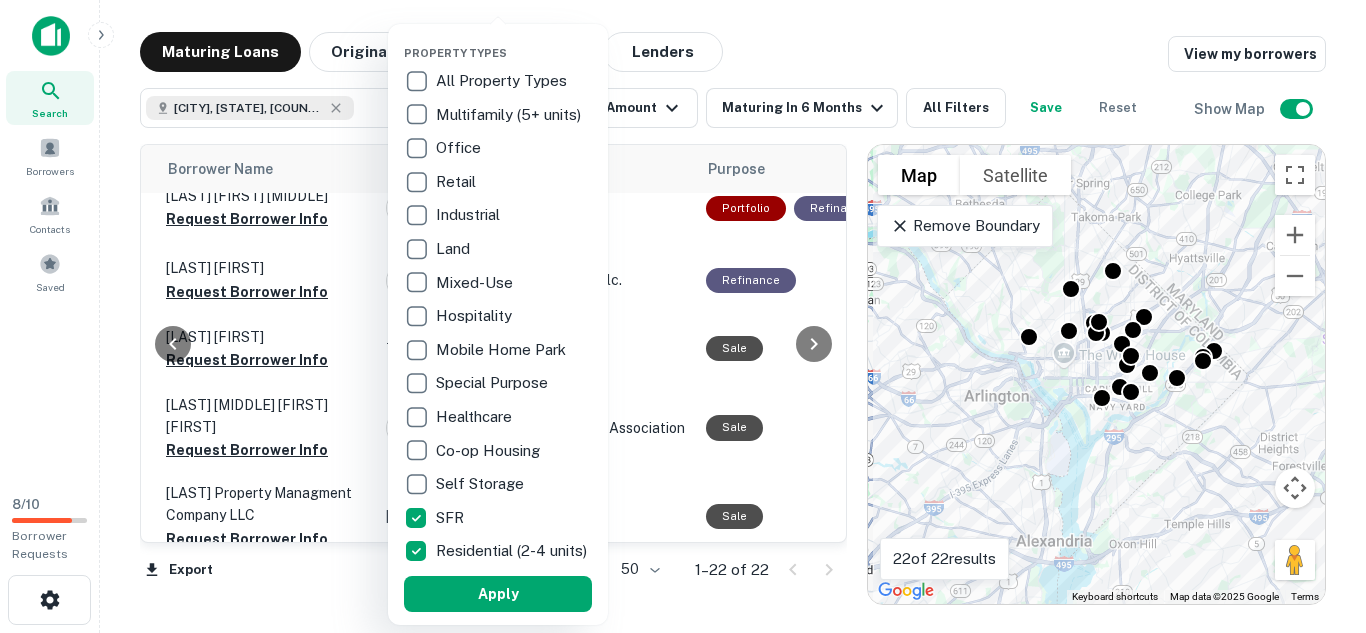 click on "Multifamily (5+ units)" at bounding box center (510, 115) 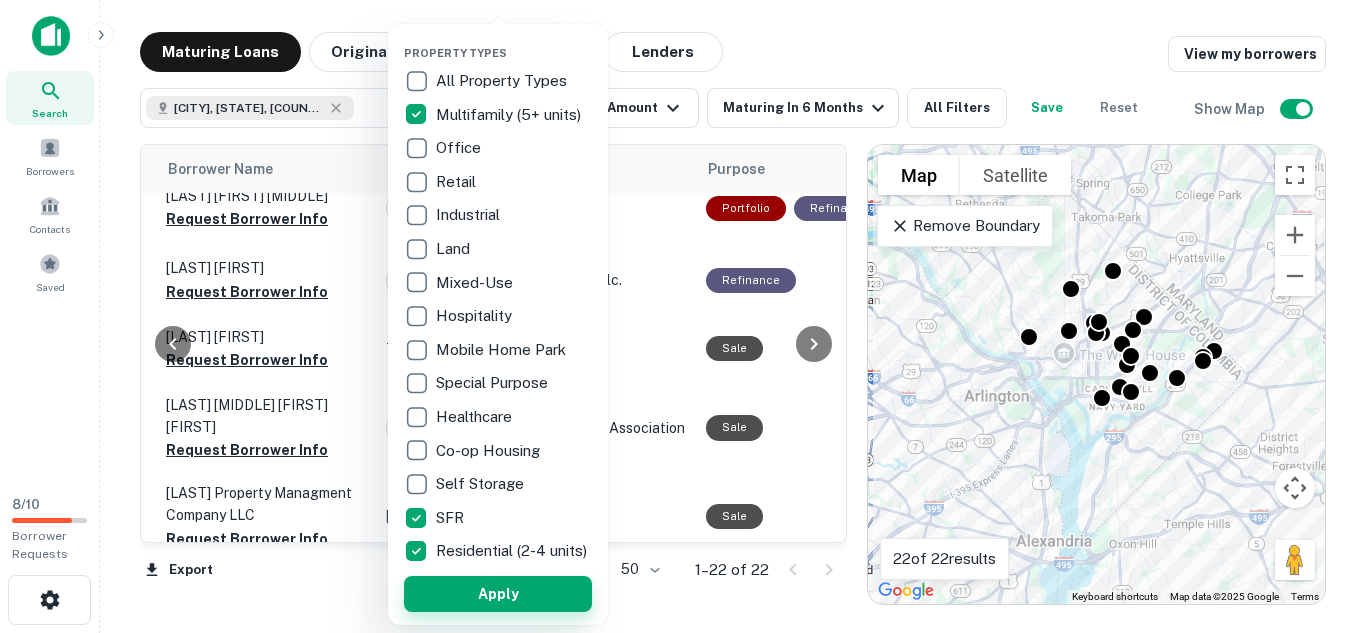 click on "Apply" at bounding box center [498, 594] 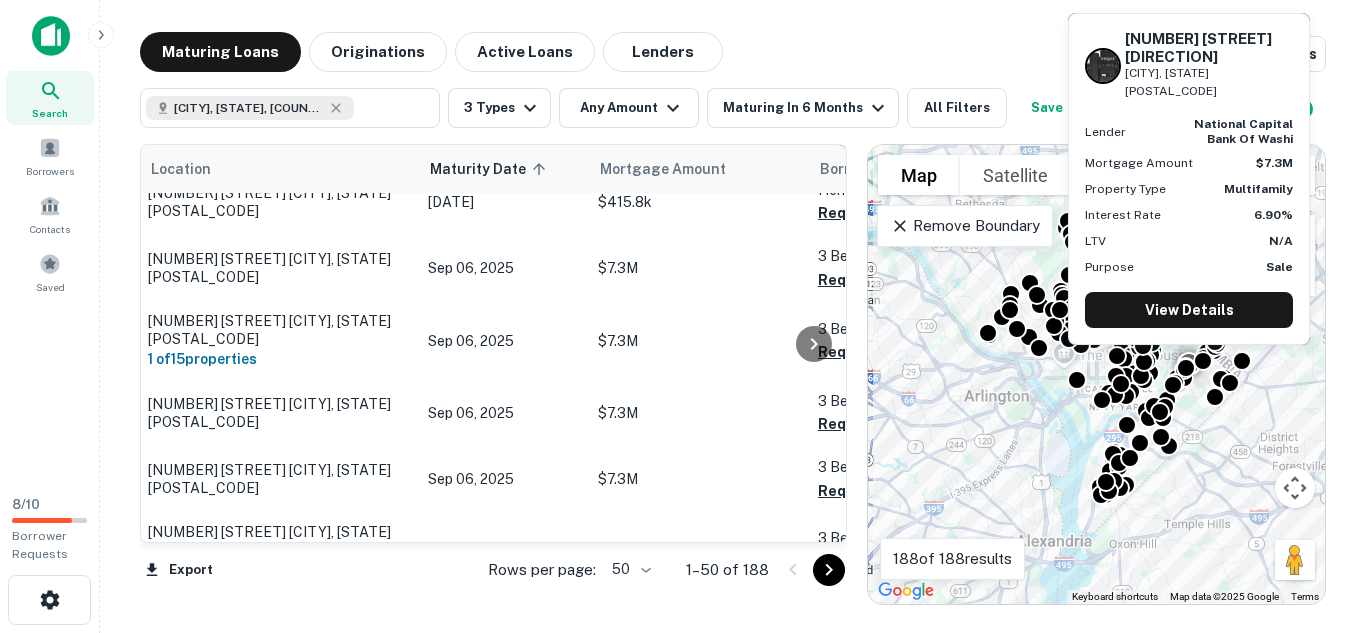 scroll, scrollTop: 2060, scrollLeft: 0, axis: vertical 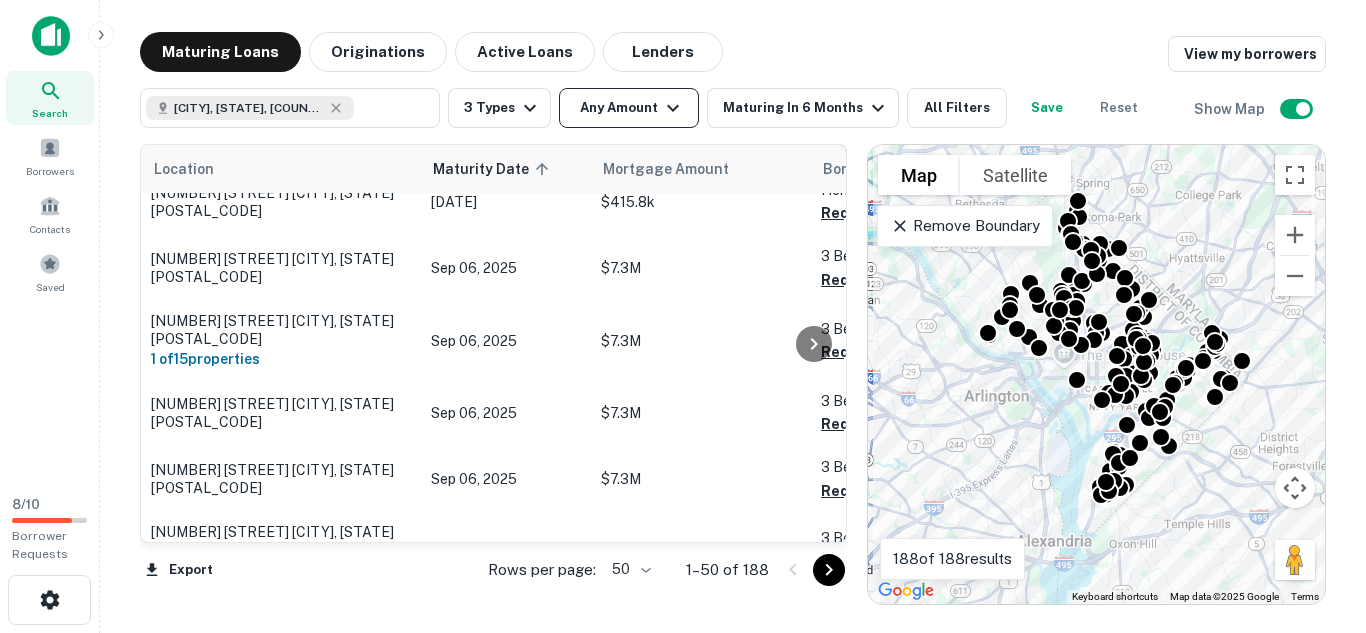 click 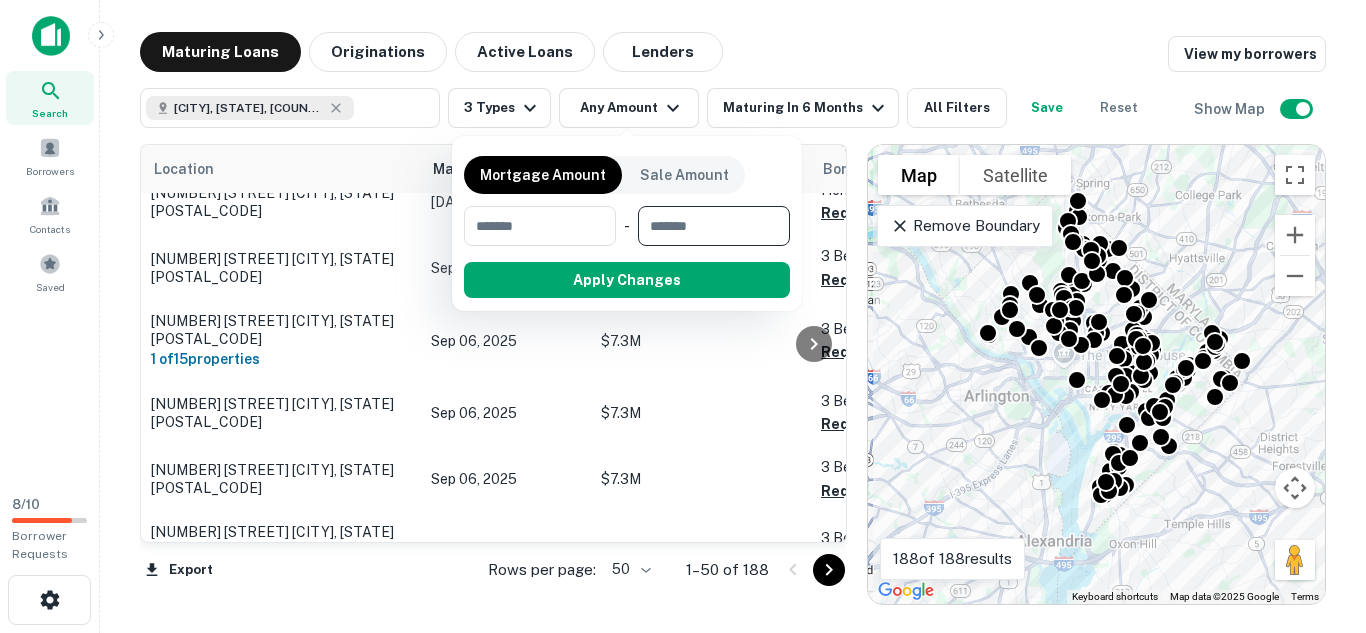 click at bounding box center [707, 226] 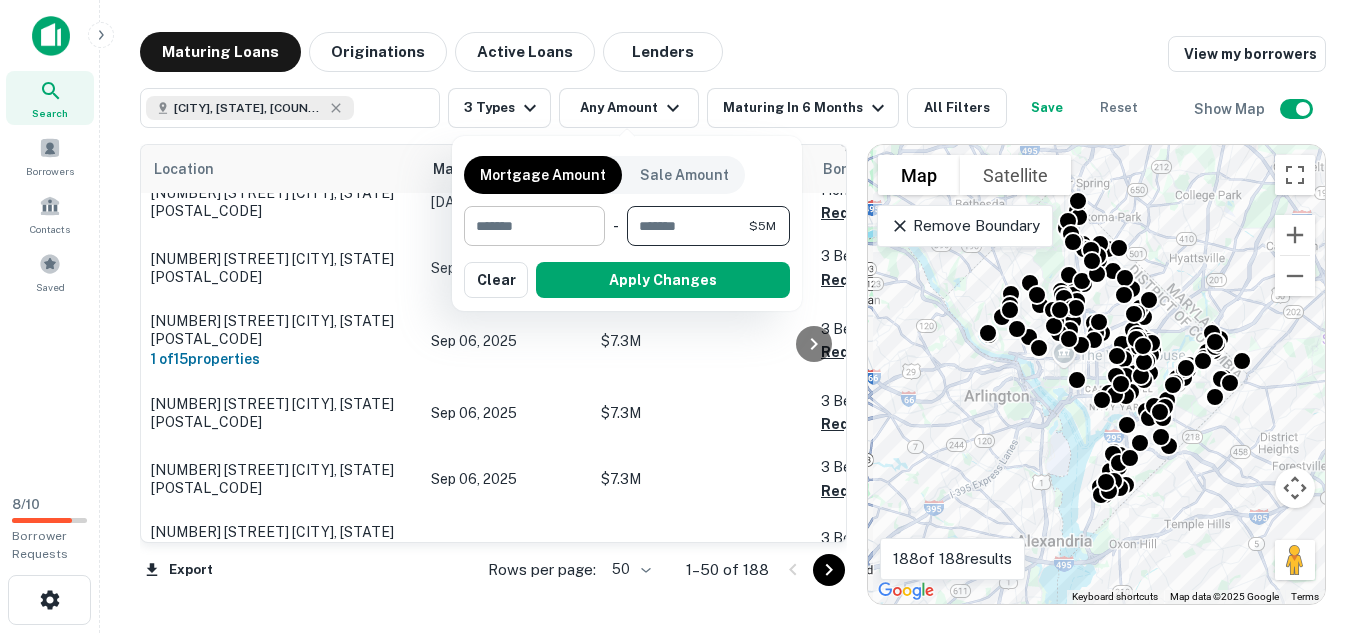 type on "*******" 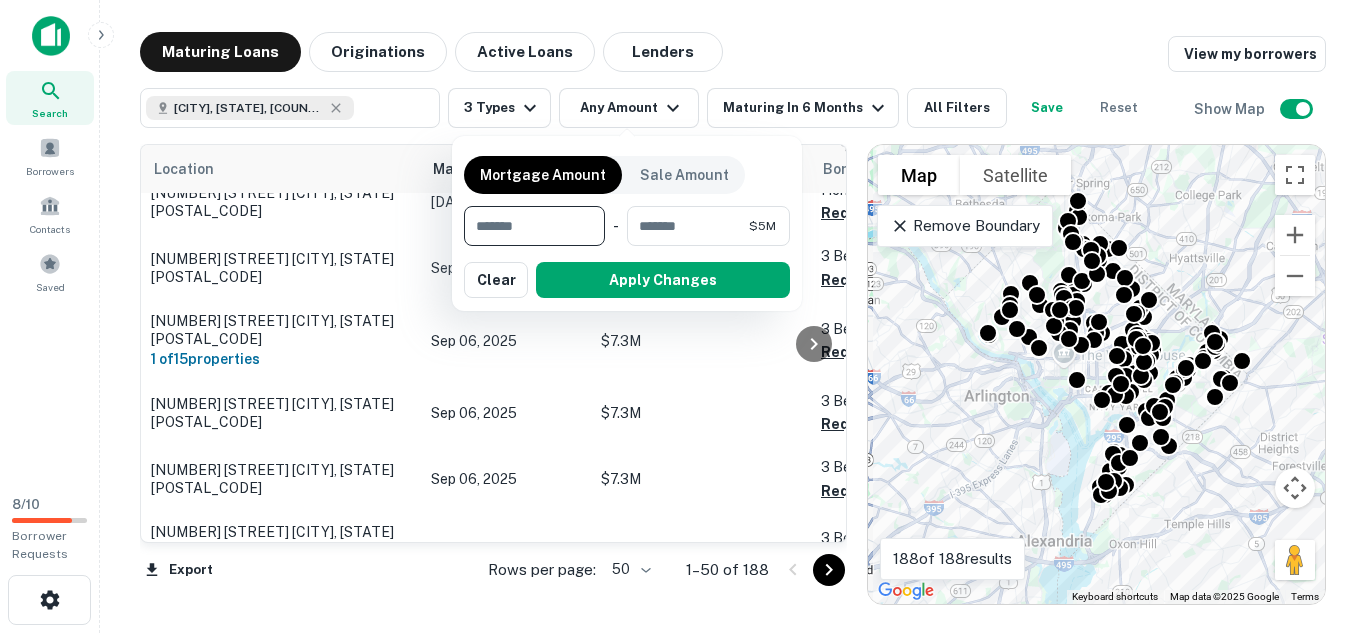 click at bounding box center [527, 226] 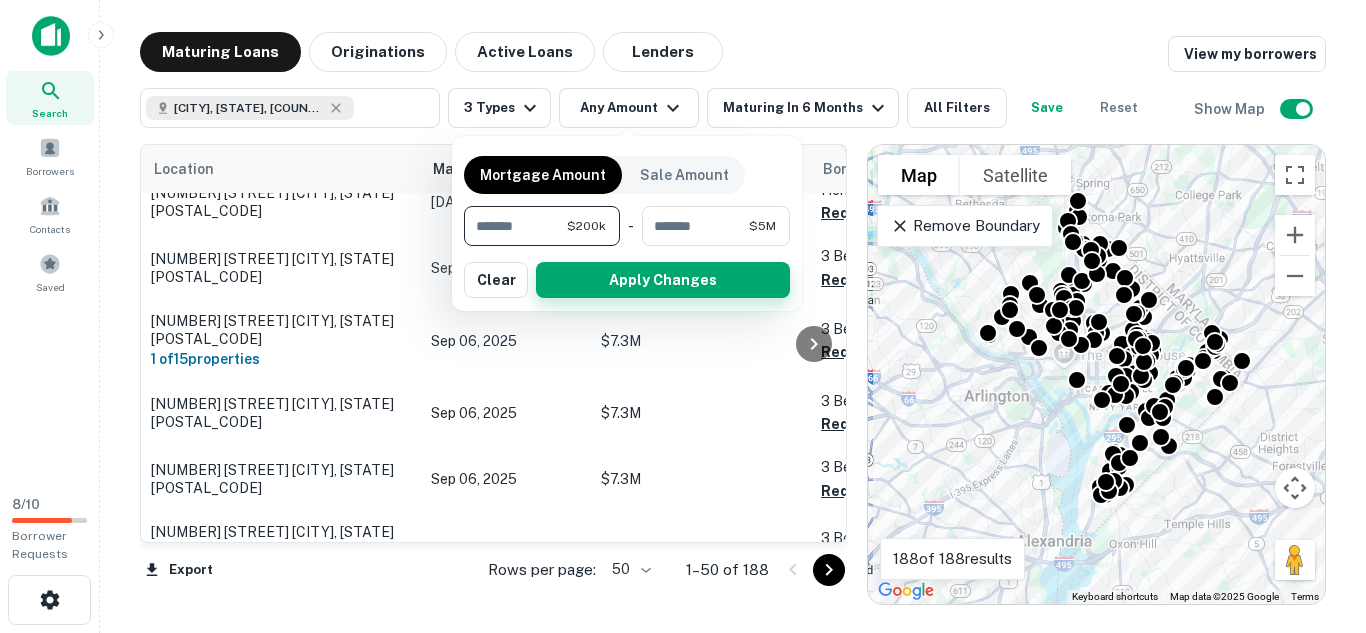 type on "******" 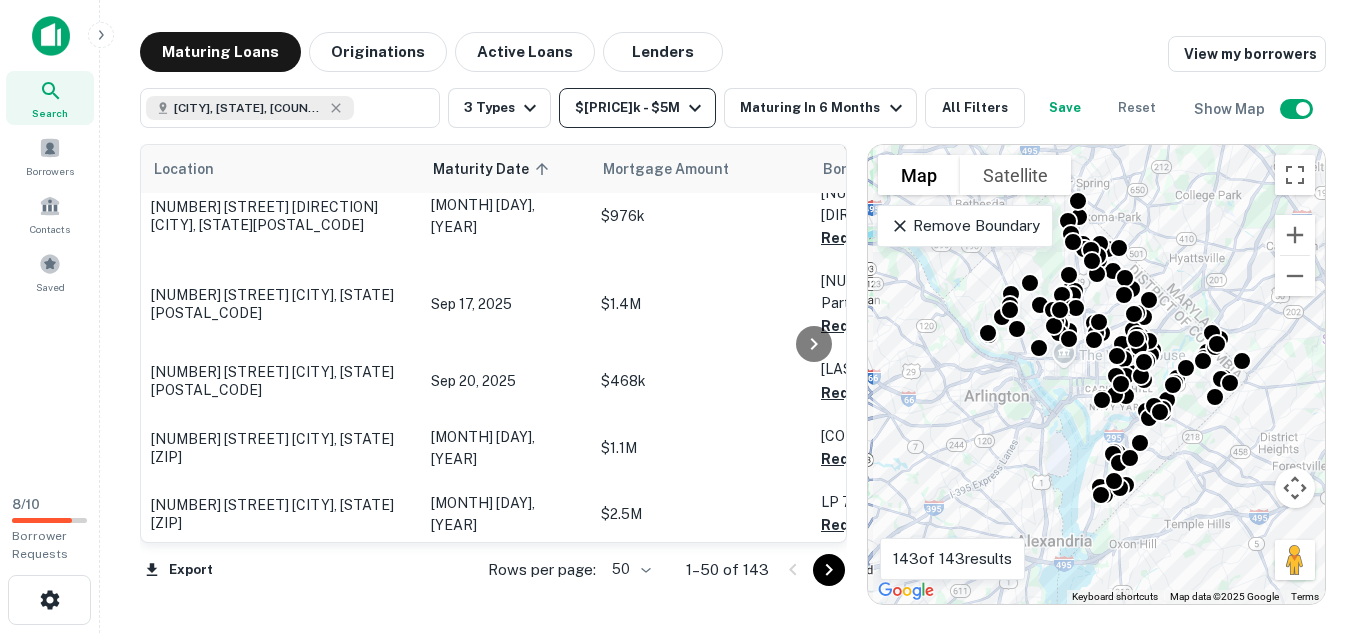 click on "$[PRICE]k - $5M" at bounding box center (637, 108) 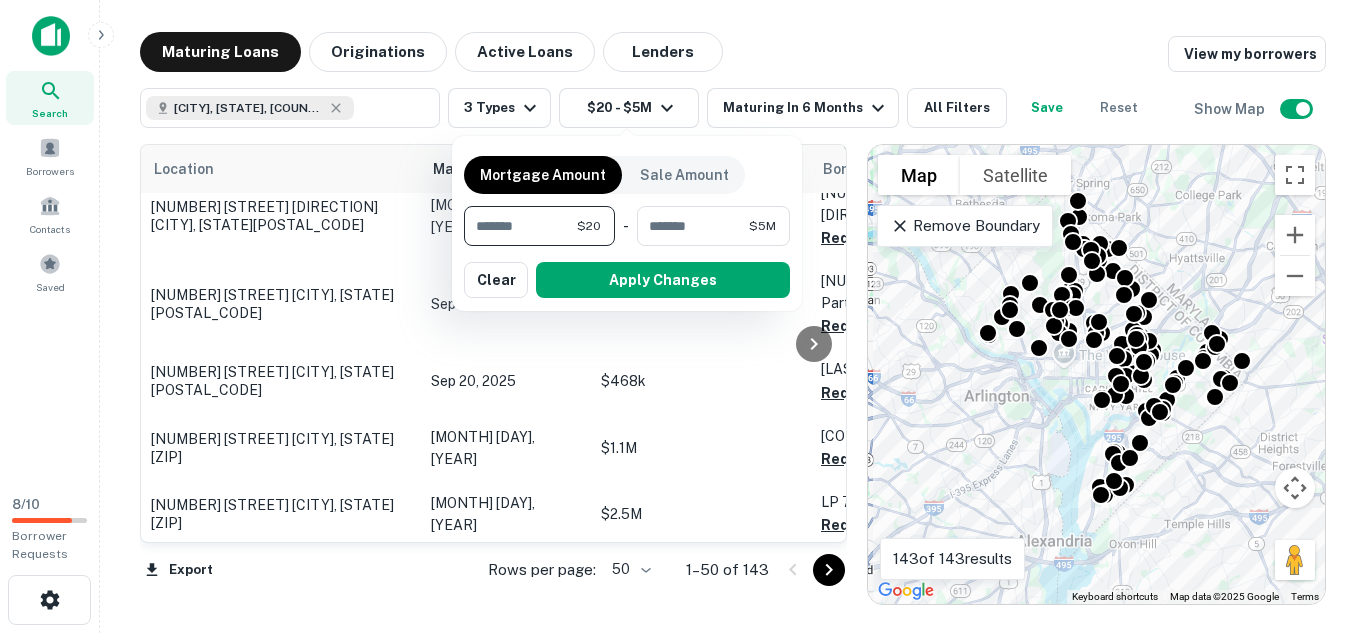 type on "*" 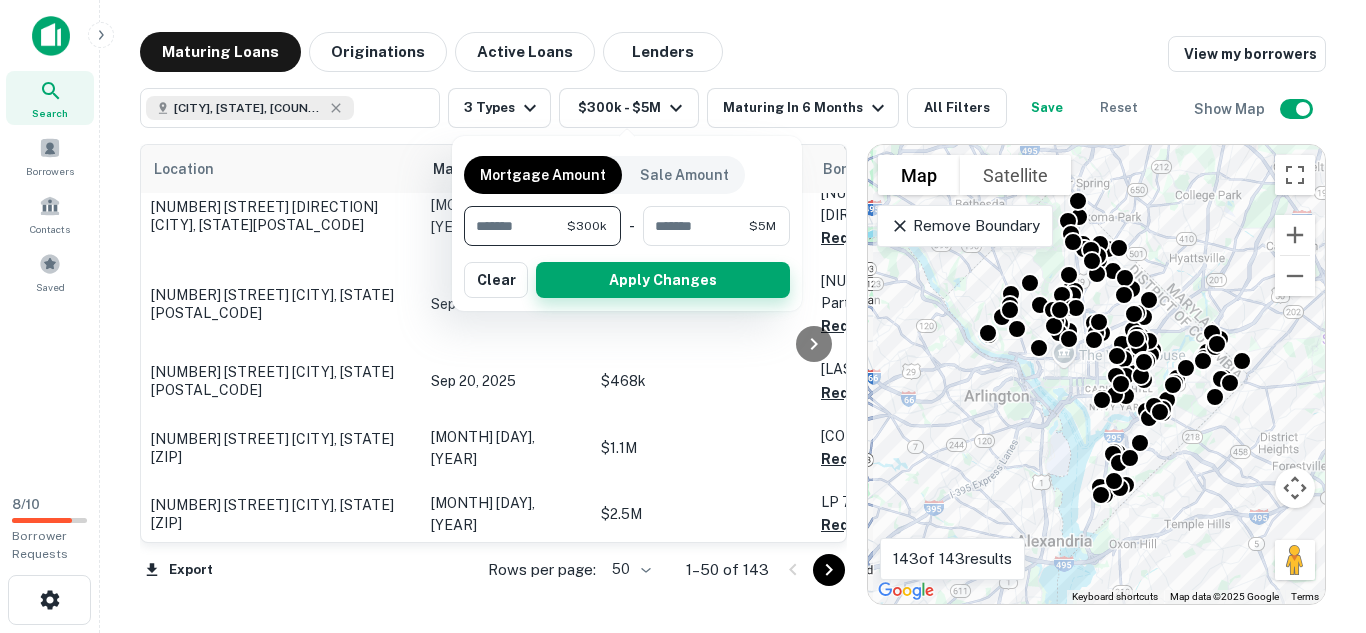 type on "******" 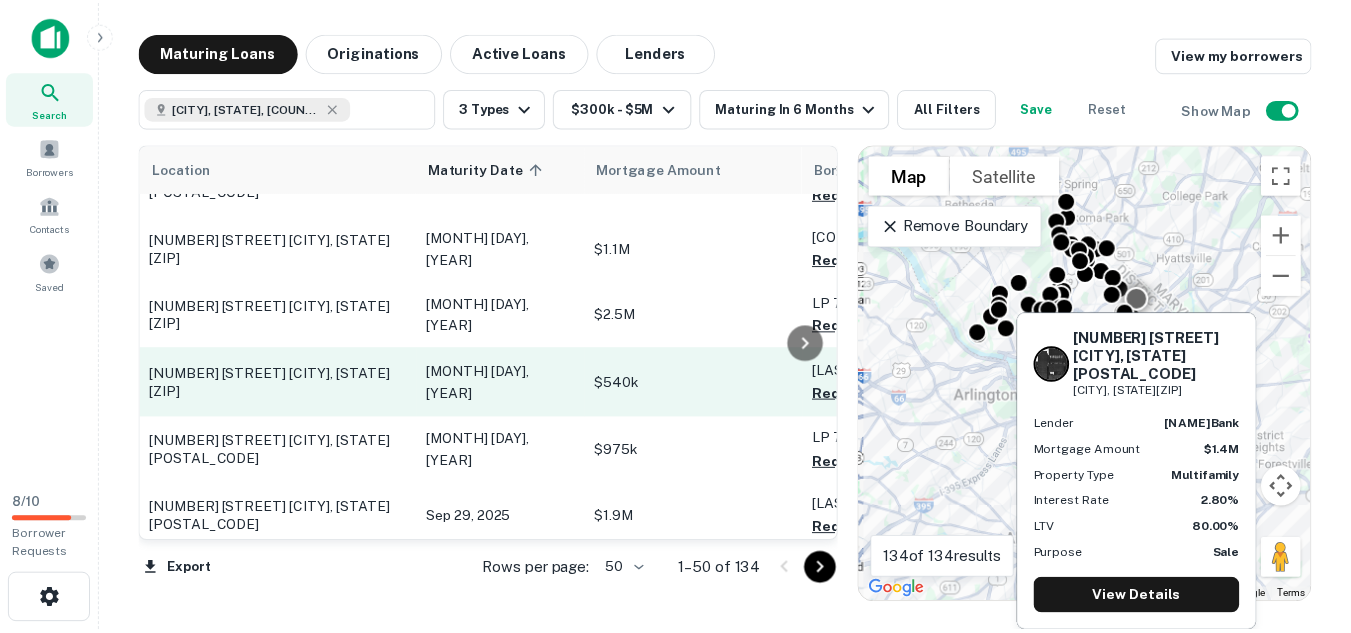 scroll, scrollTop: 1721, scrollLeft: 0, axis: vertical 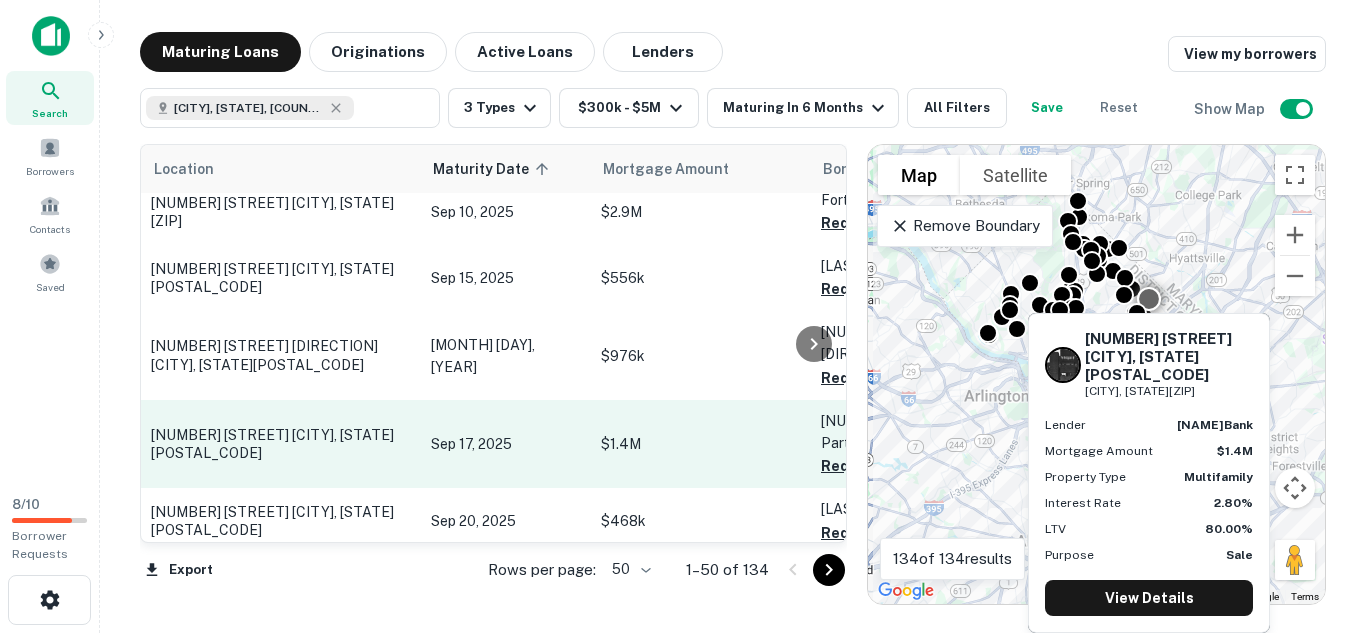 click on "Sep 17, 2025" at bounding box center [506, 444] 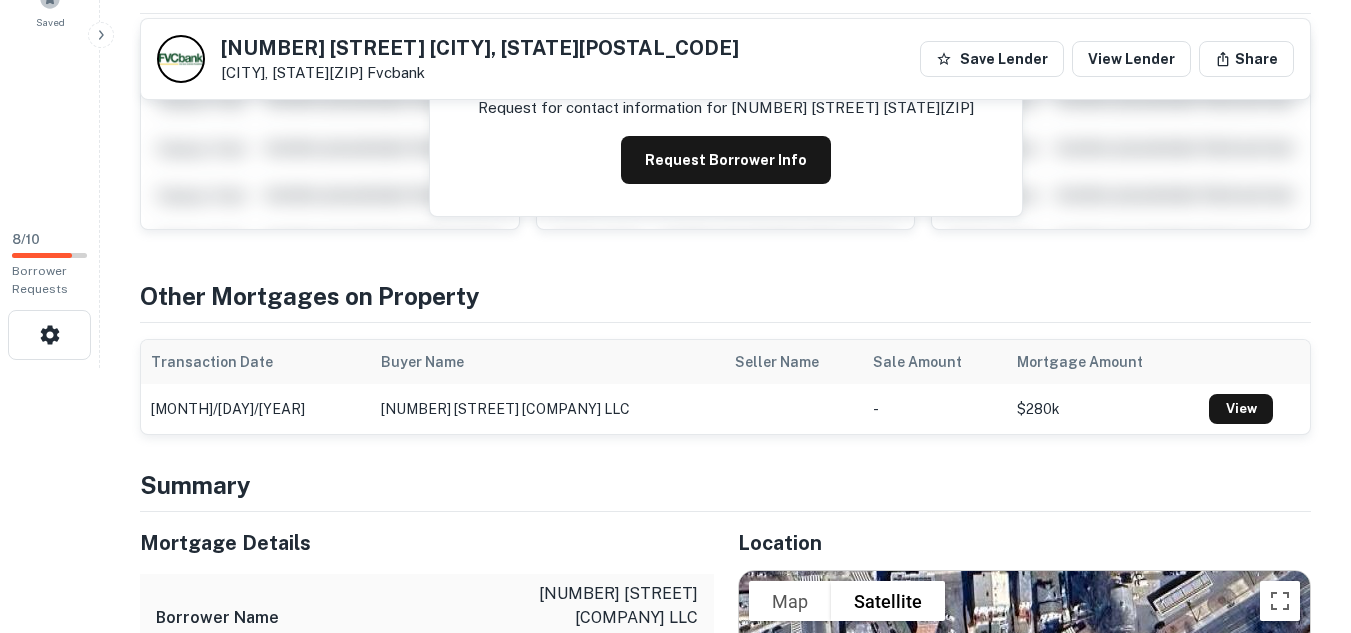 scroll, scrollTop: 266, scrollLeft: 0, axis: vertical 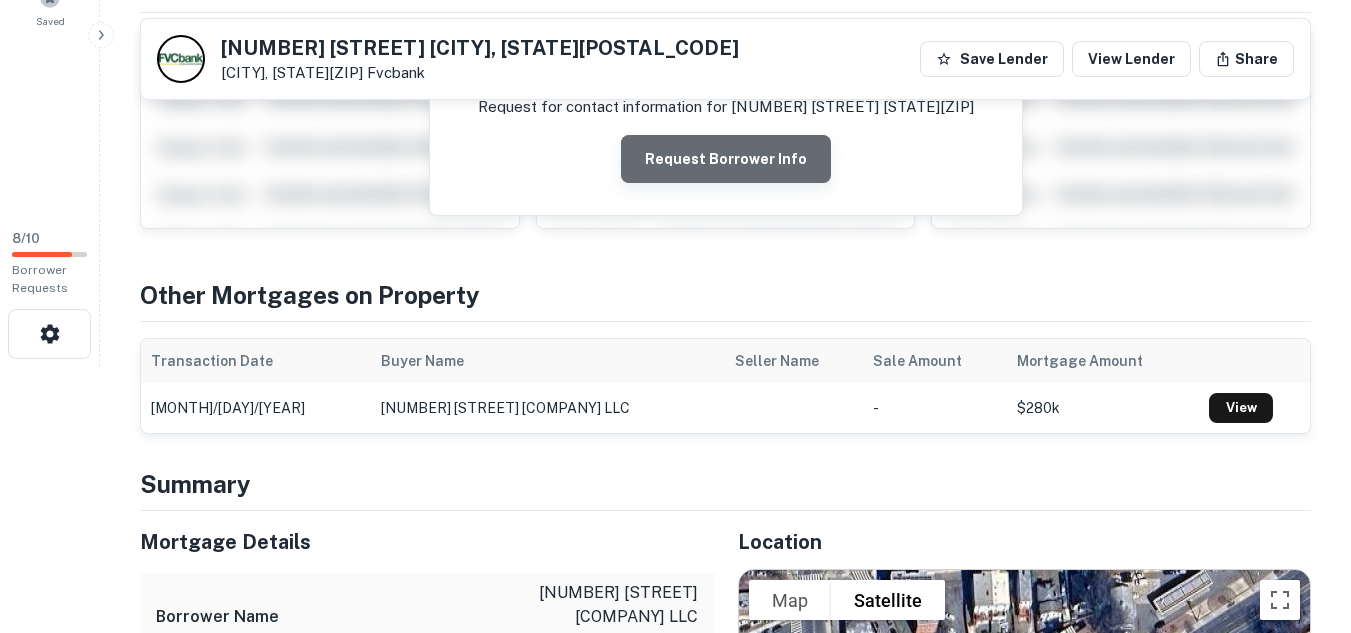 click on "Request Borrower Info" at bounding box center [726, 159] 